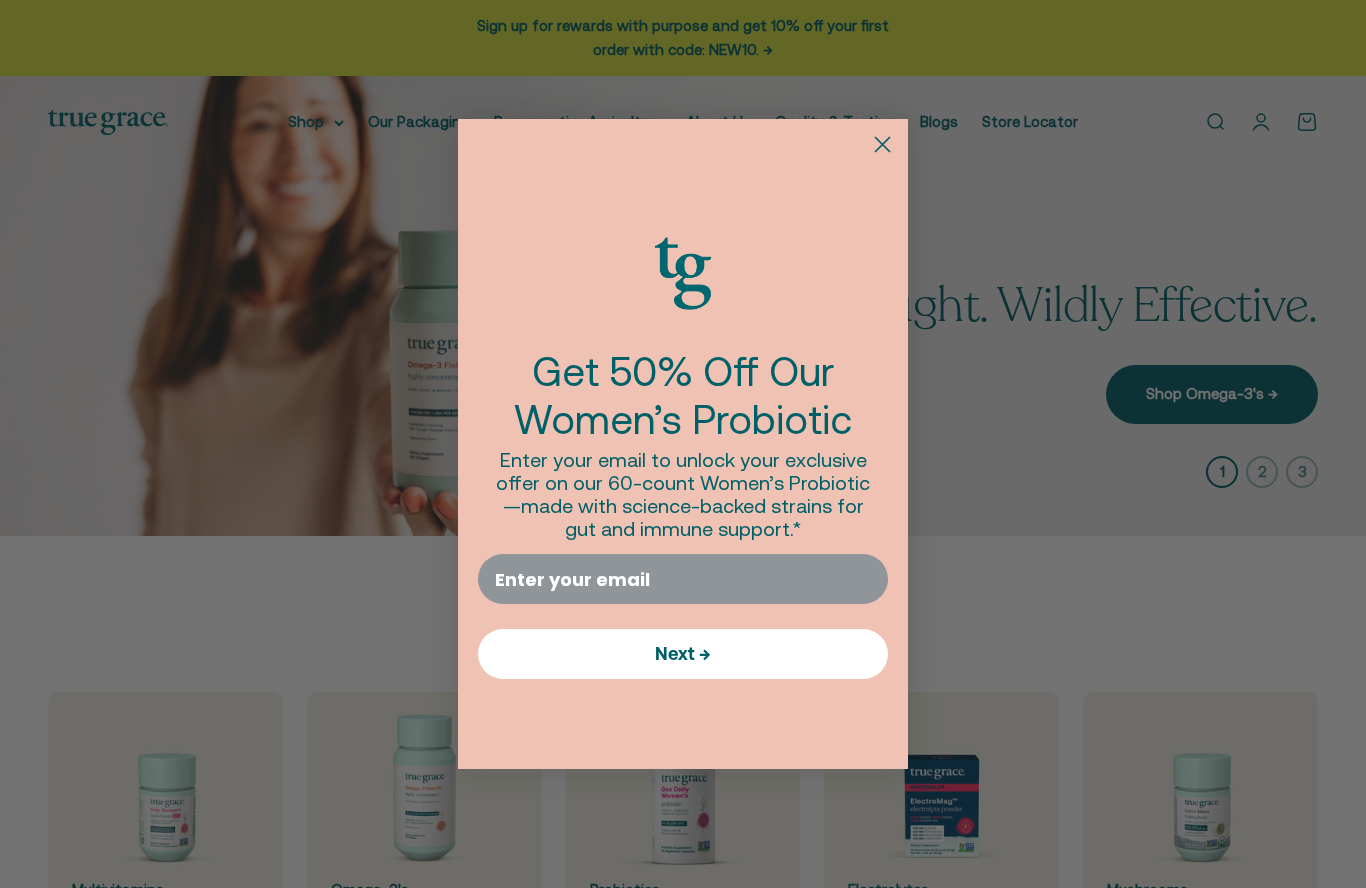 scroll, scrollTop: 0, scrollLeft: 0, axis: both 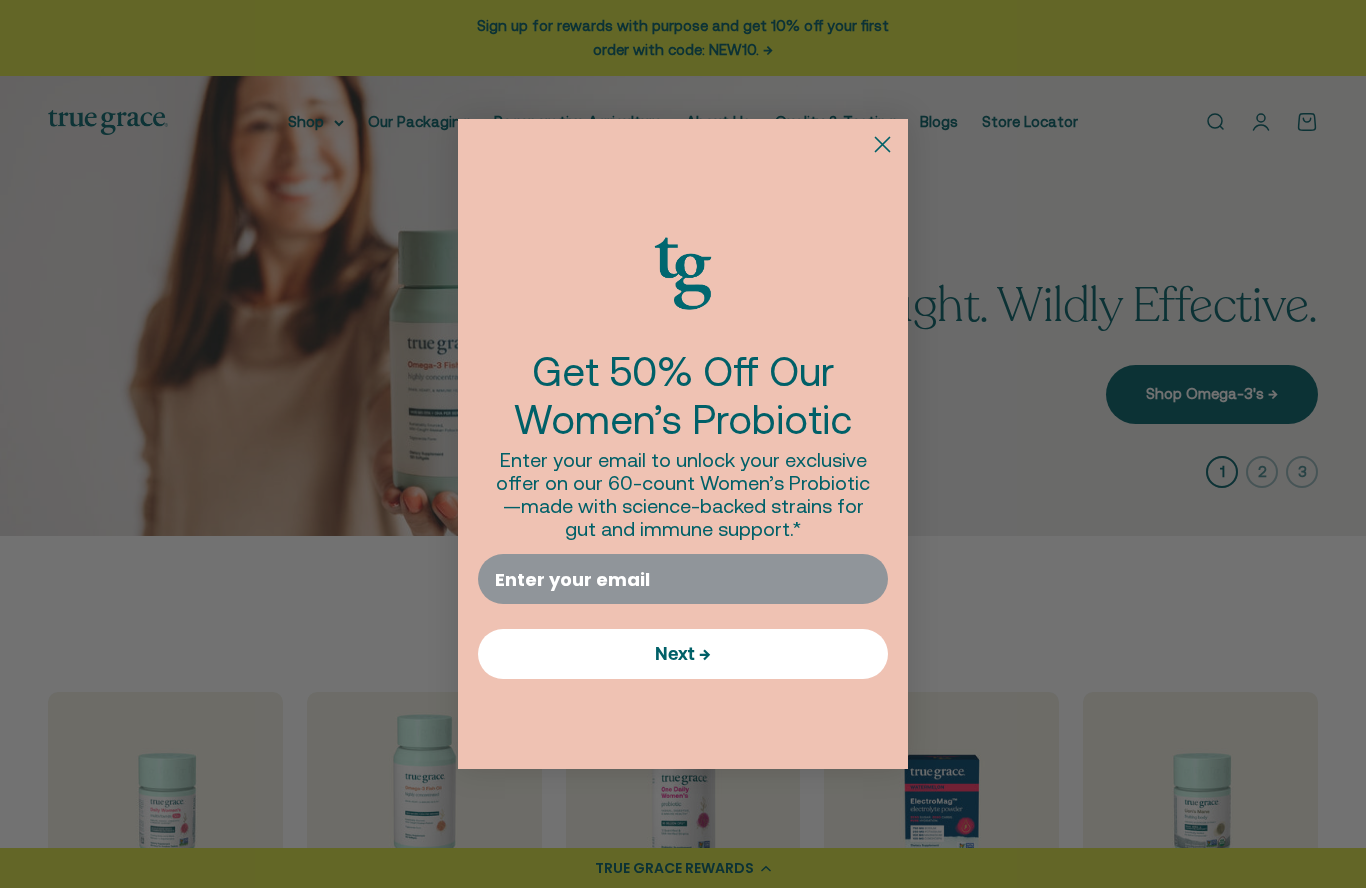 click on "Close dialog" 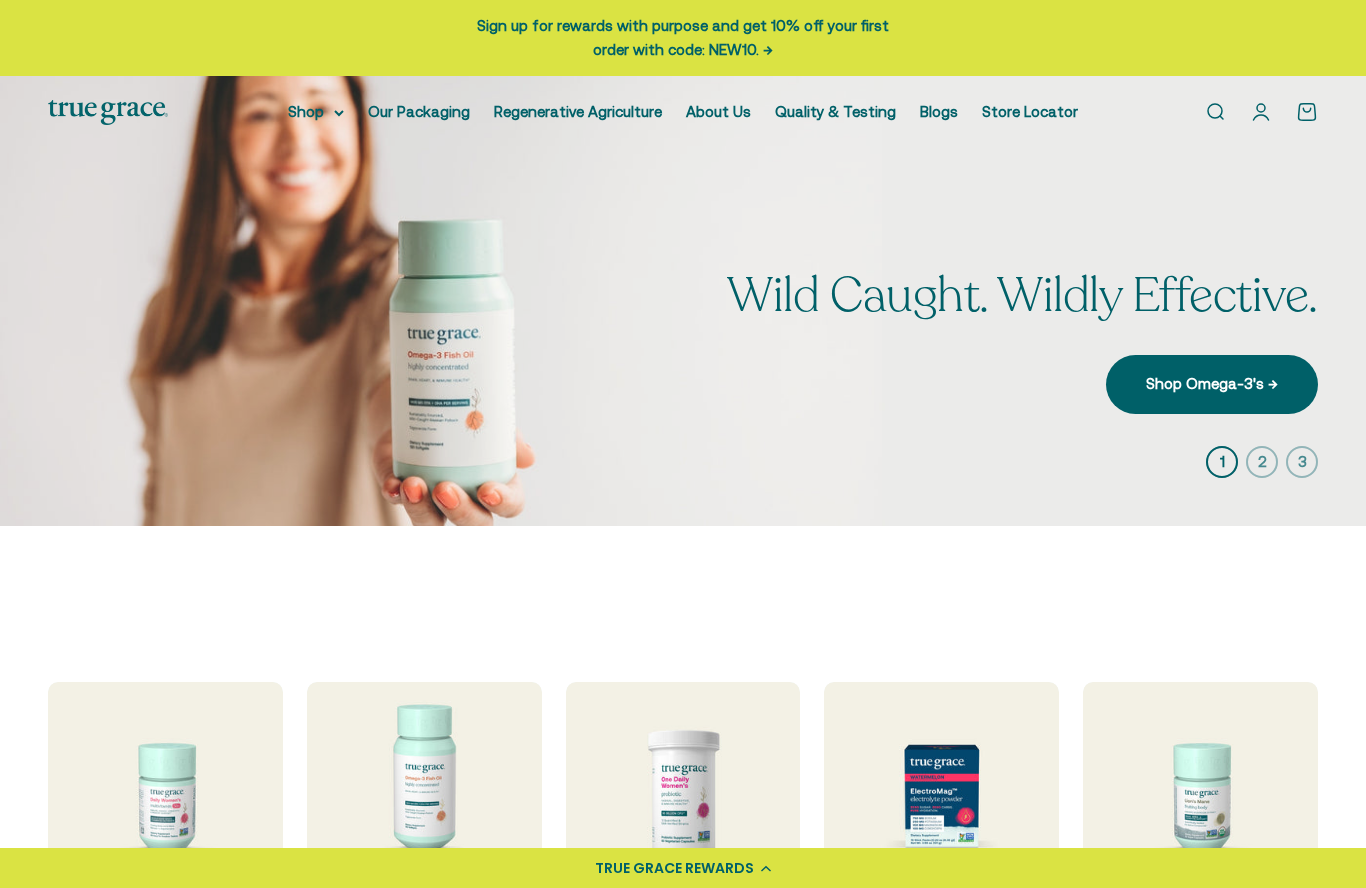 scroll, scrollTop: 0, scrollLeft: 0, axis: both 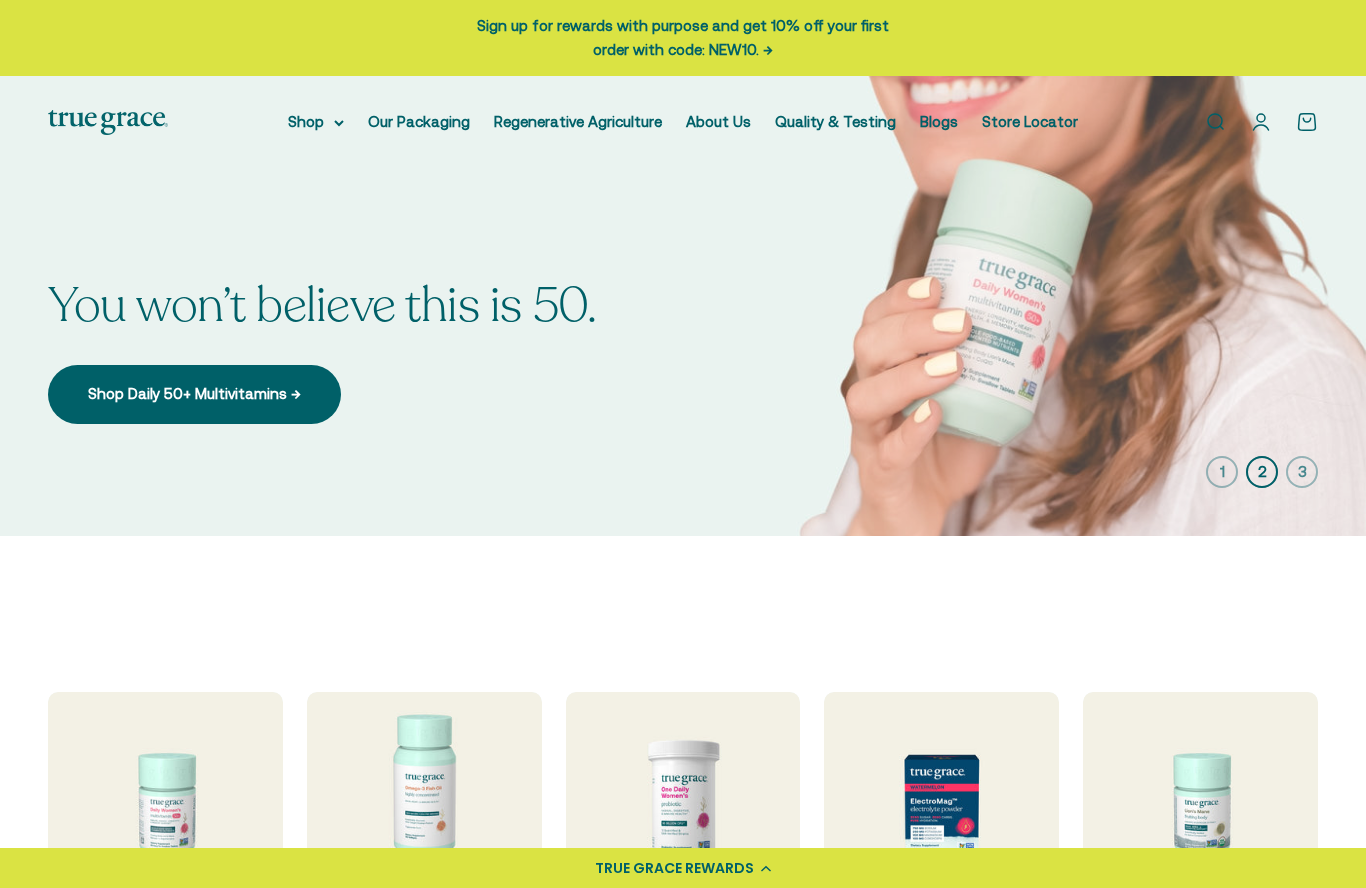 click on "Shop" at bounding box center (316, 122) 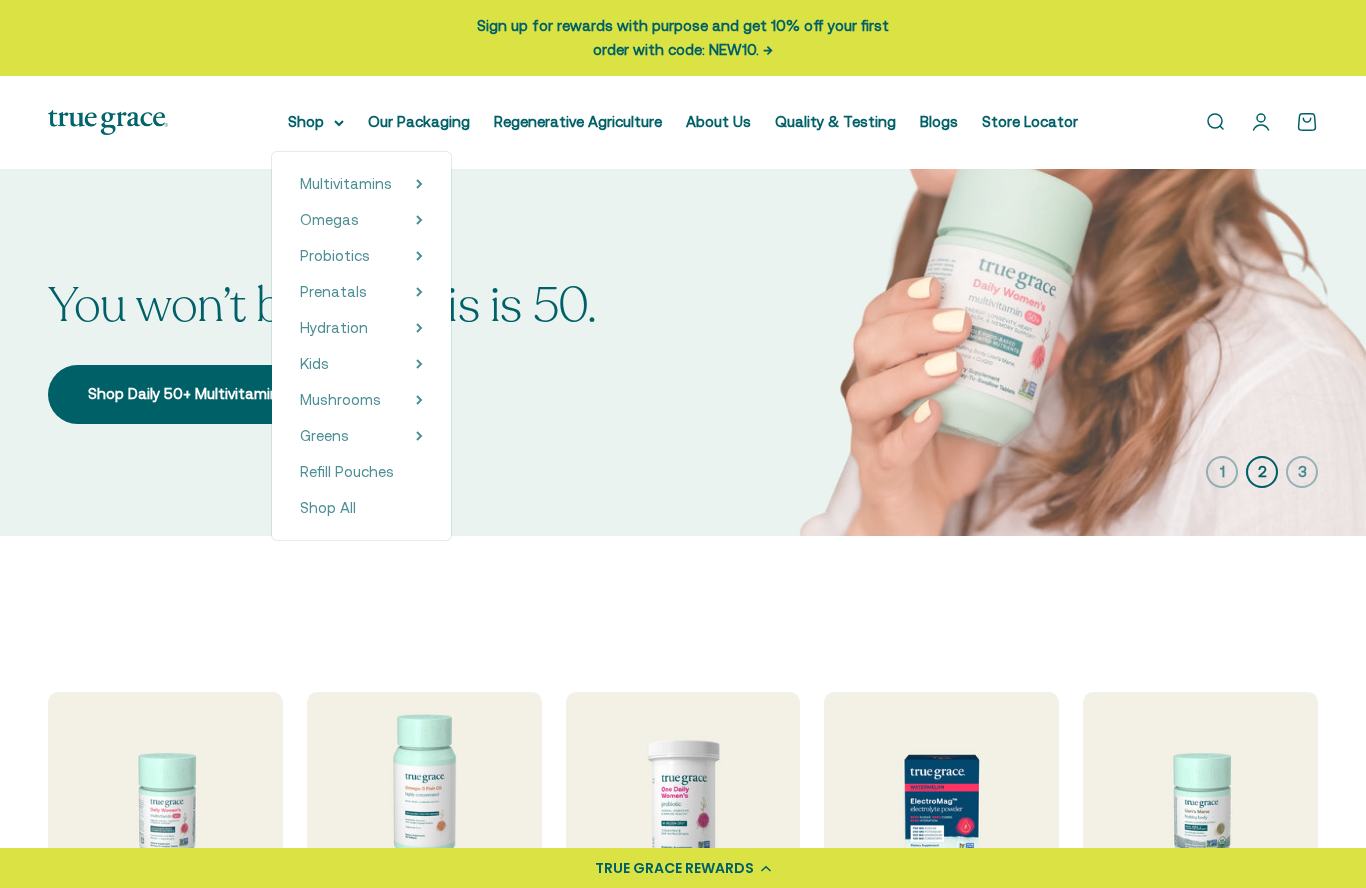 click on "Probiotics" at bounding box center (335, 255) 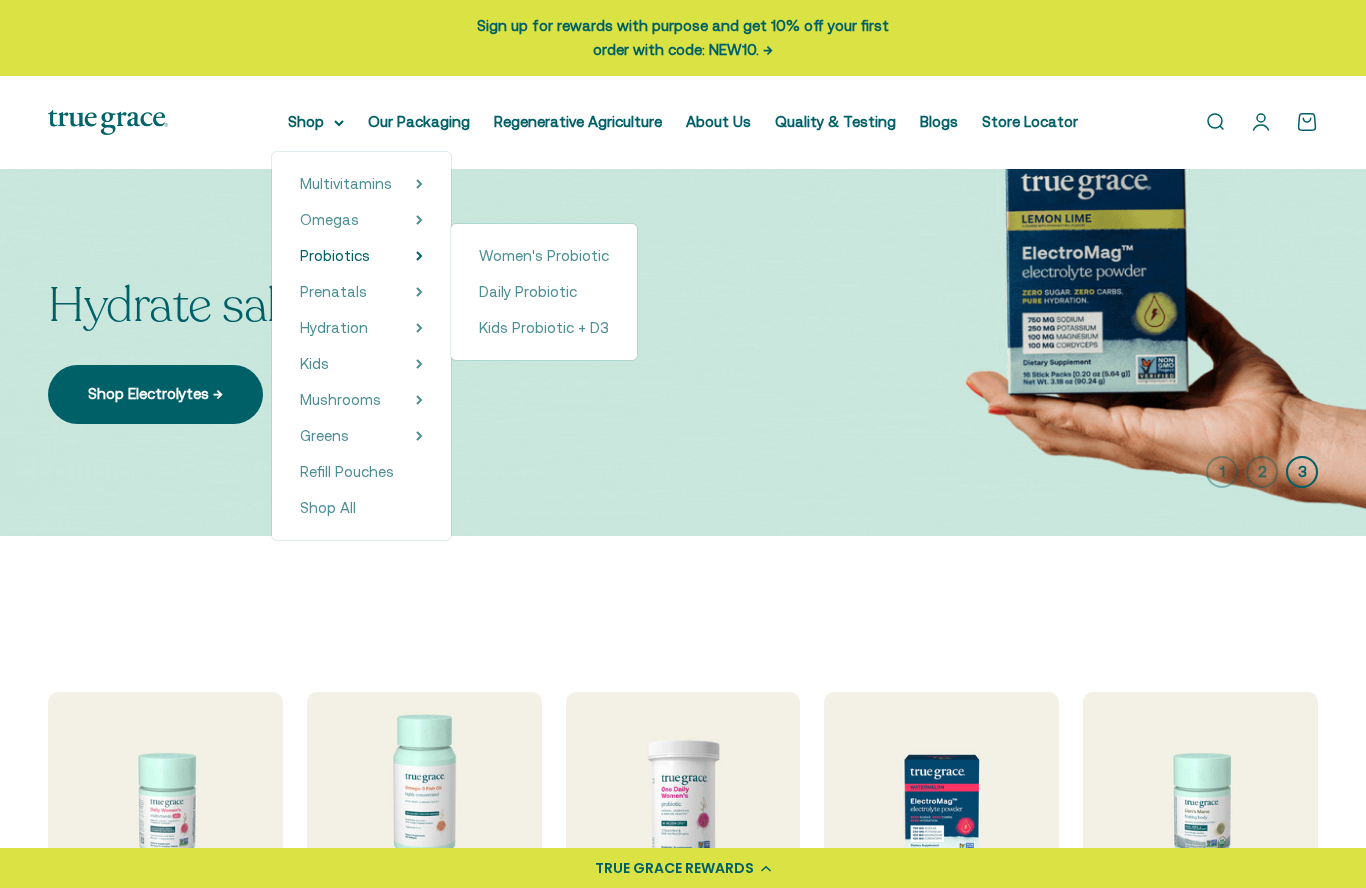 click on "Daily Probiotic" at bounding box center (528, 291) 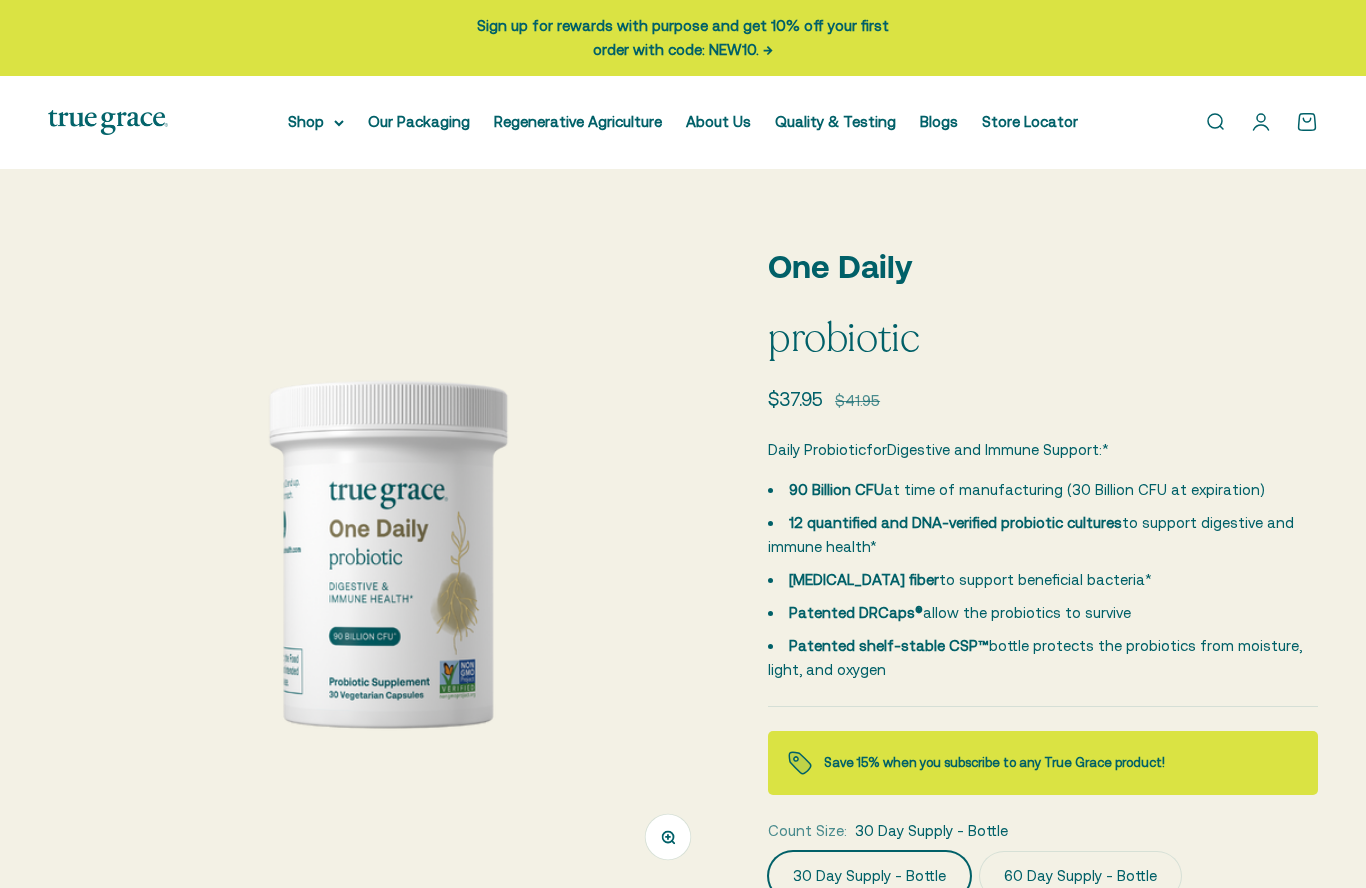 scroll, scrollTop: 0, scrollLeft: 0, axis: both 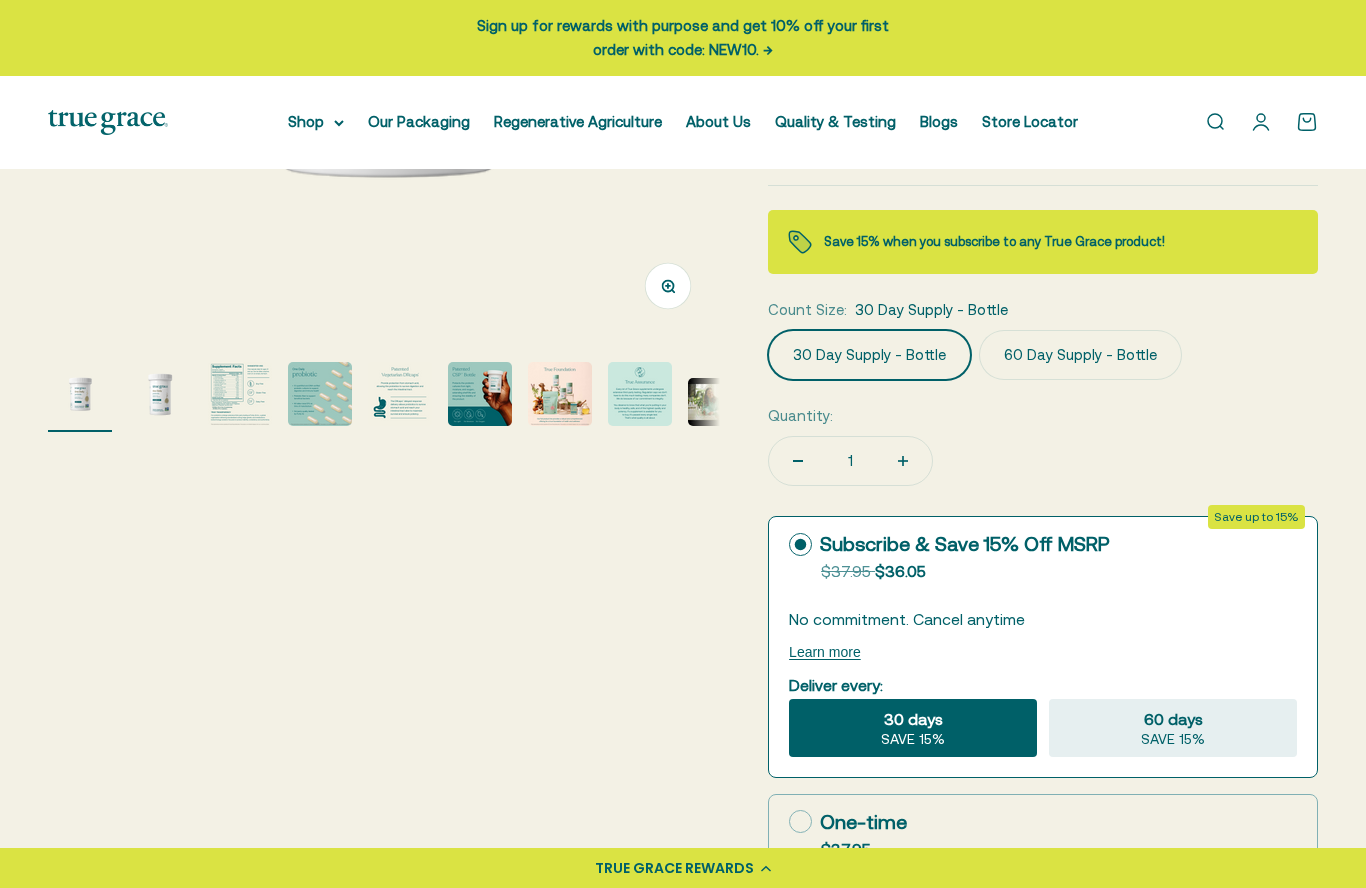 click on "30 days
SAVE 15%" 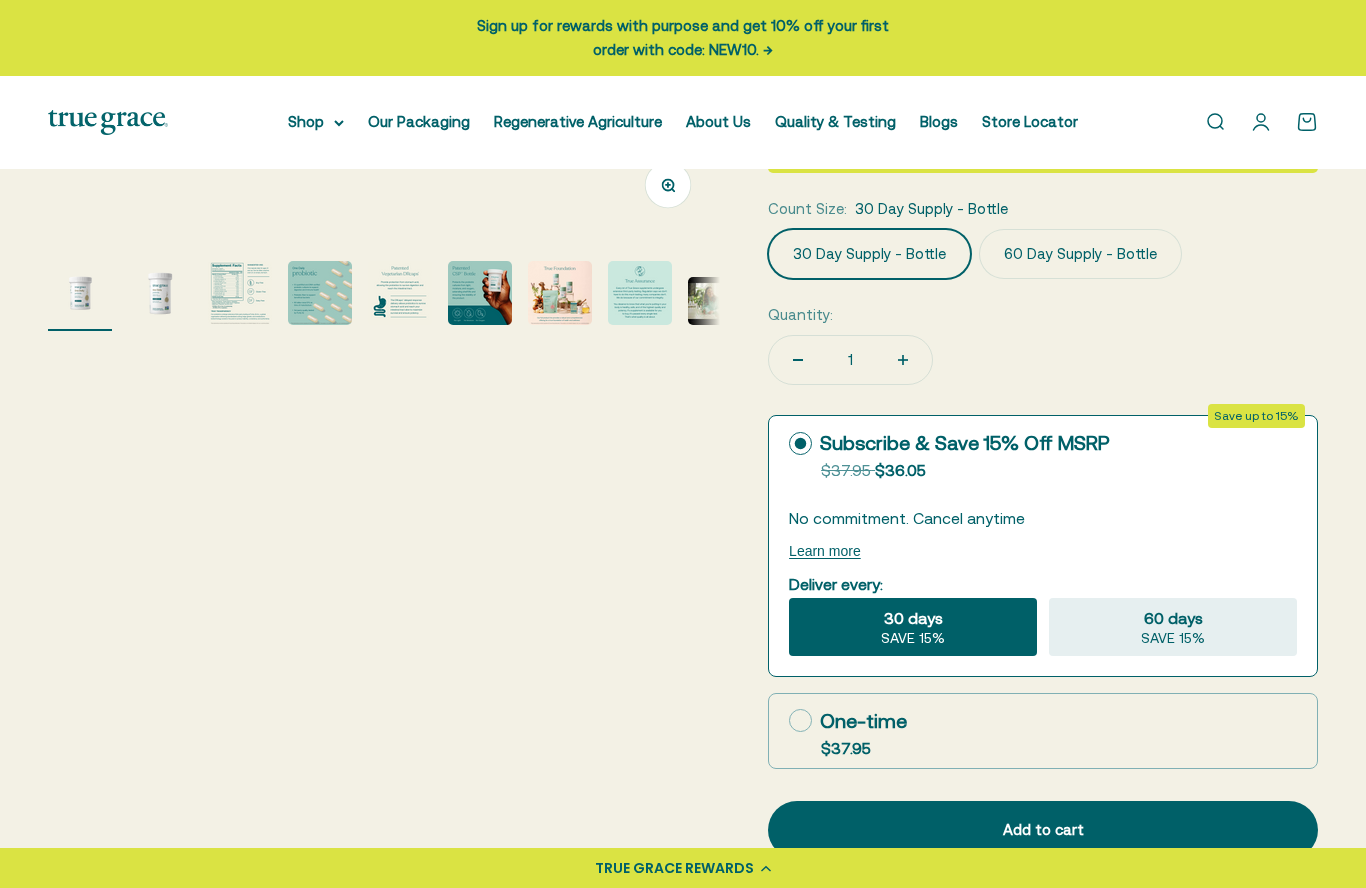 scroll, scrollTop: 654, scrollLeft: 0, axis: vertical 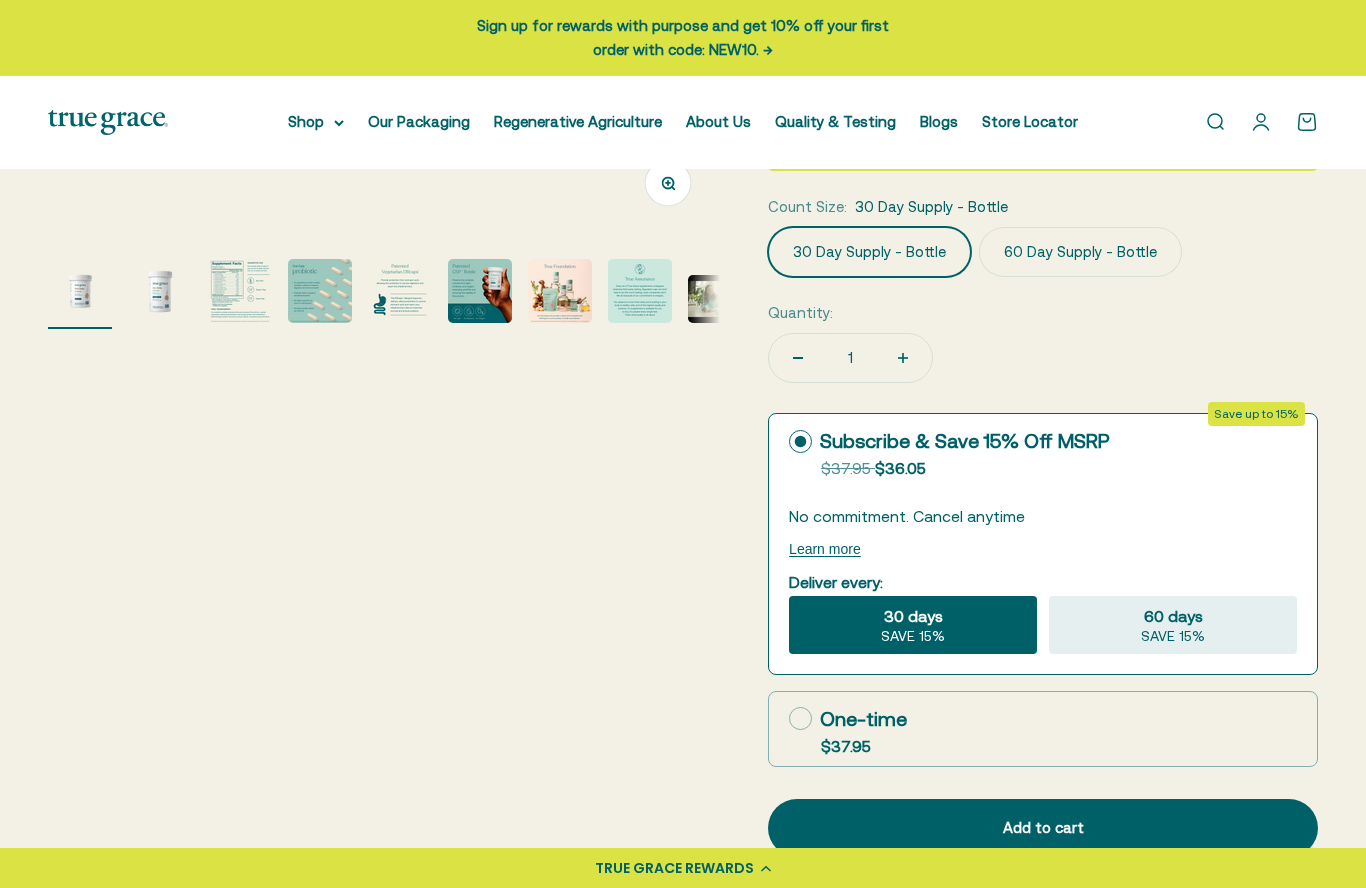 click on "Add to cart" at bounding box center [1043, 828] 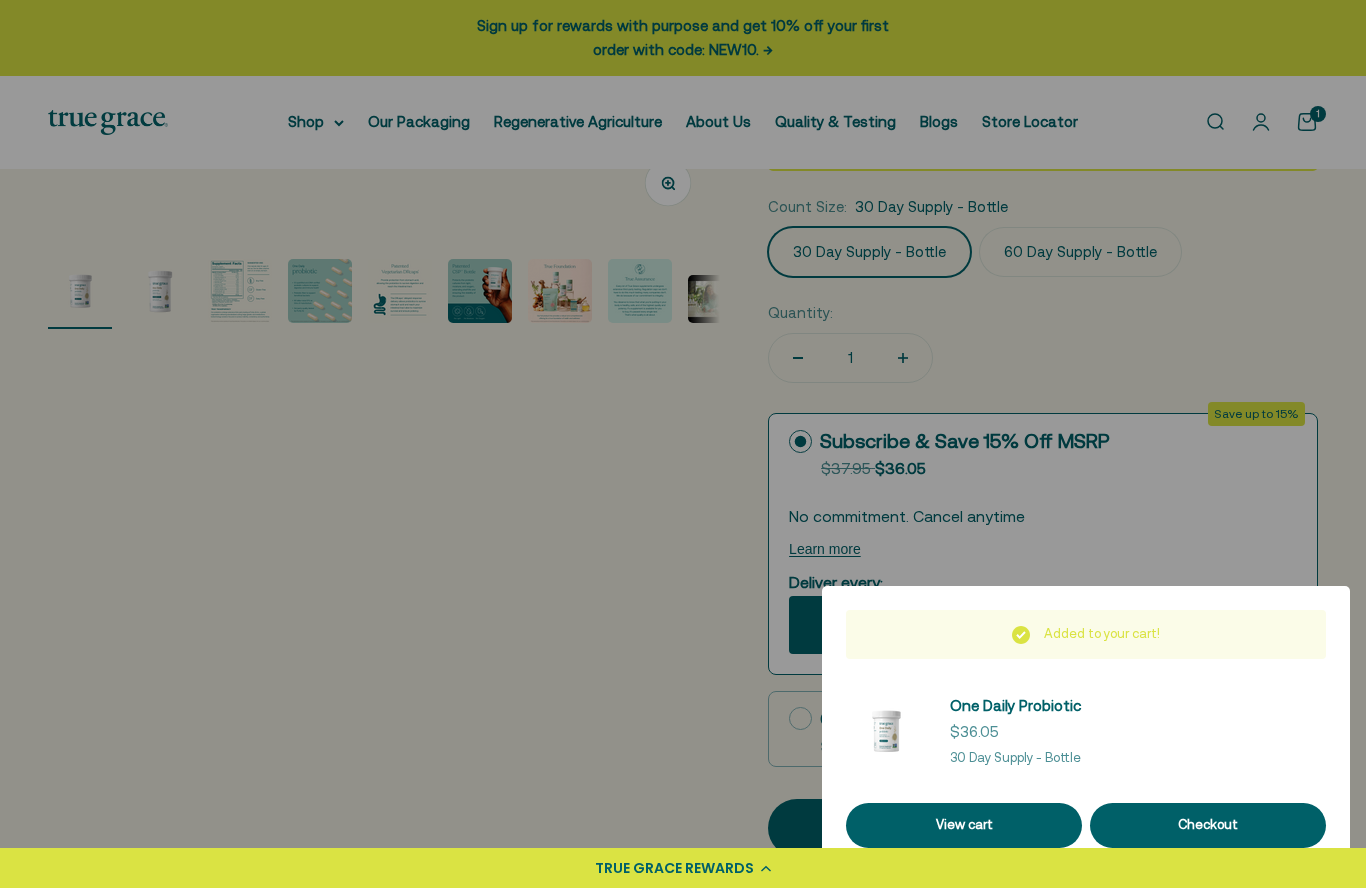 click at bounding box center [683, 444] 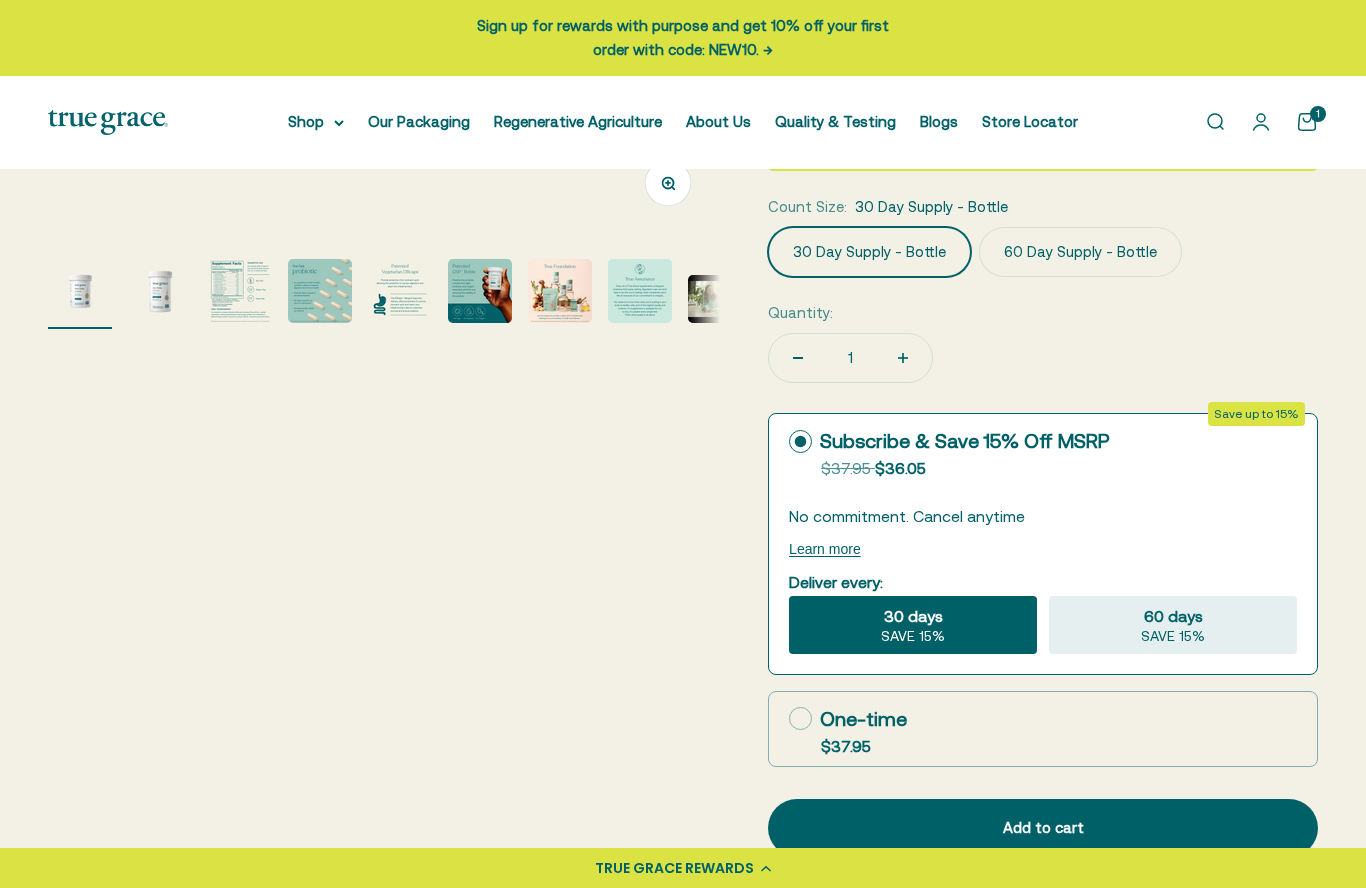 click on "60 Day Supply - Bottle" 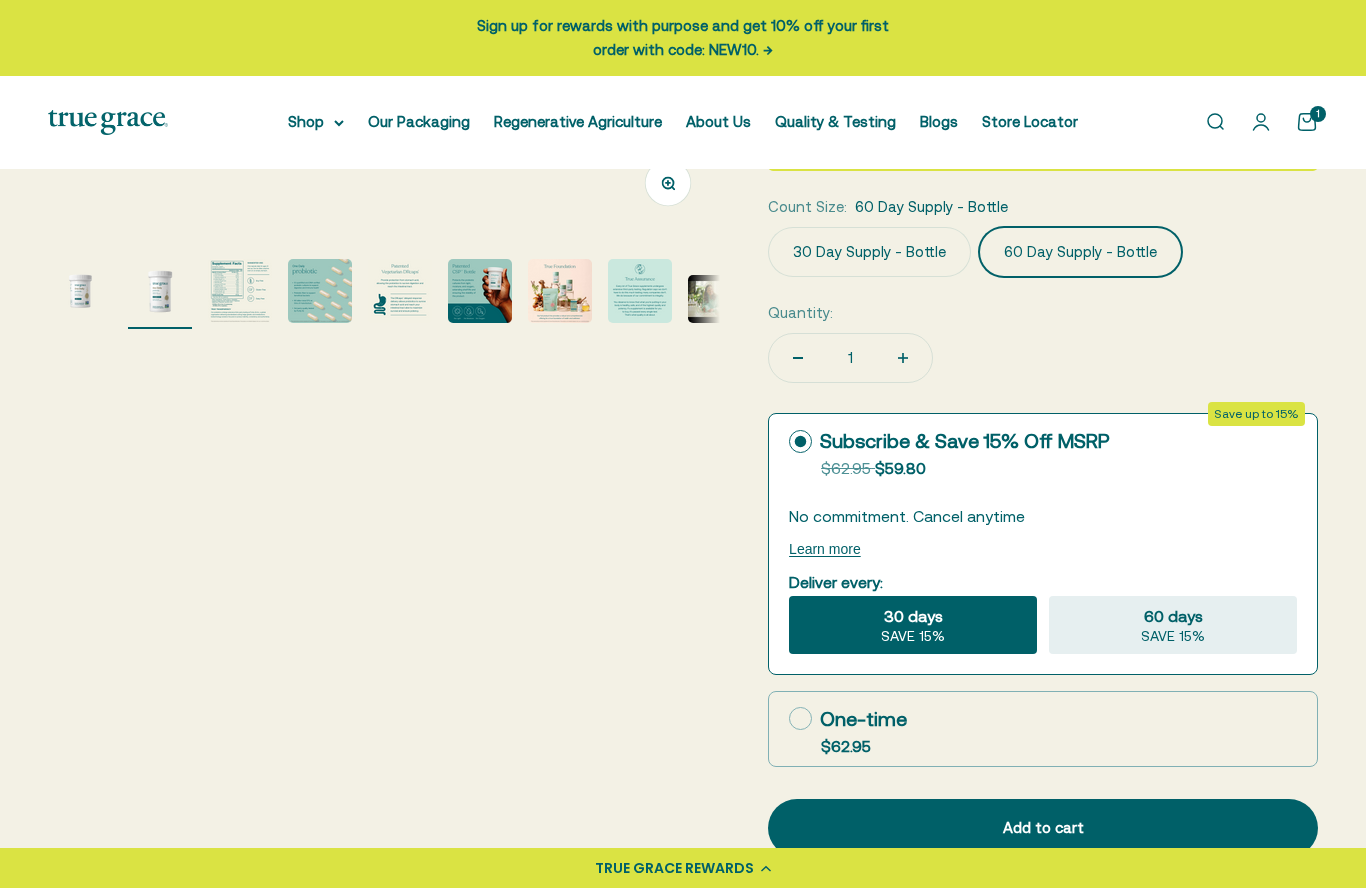 scroll, scrollTop: 0, scrollLeft: 684, axis: horizontal 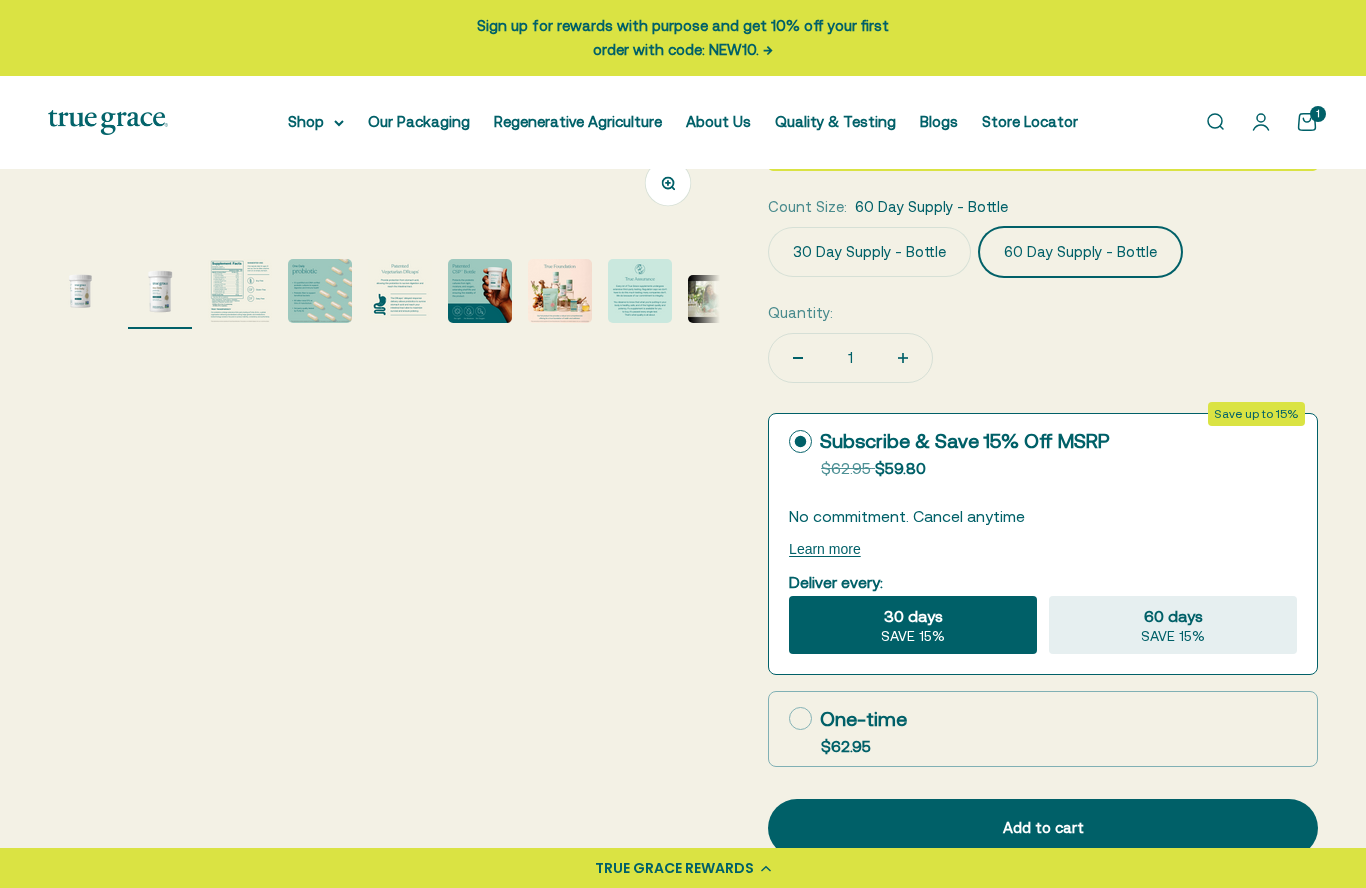 click on "30 Day Supply - Bottle" 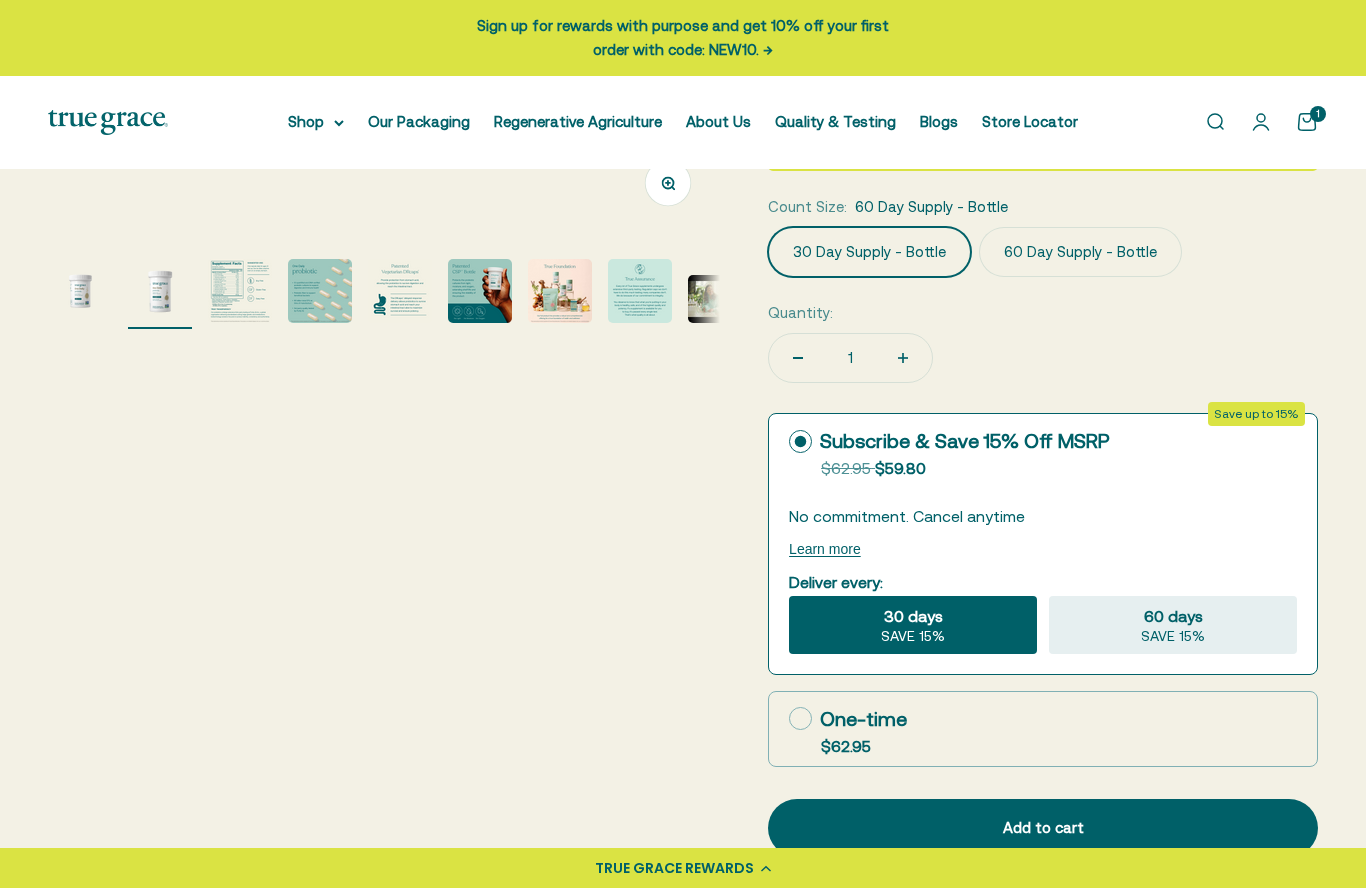 scroll, scrollTop: 0, scrollLeft: 0, axis: both 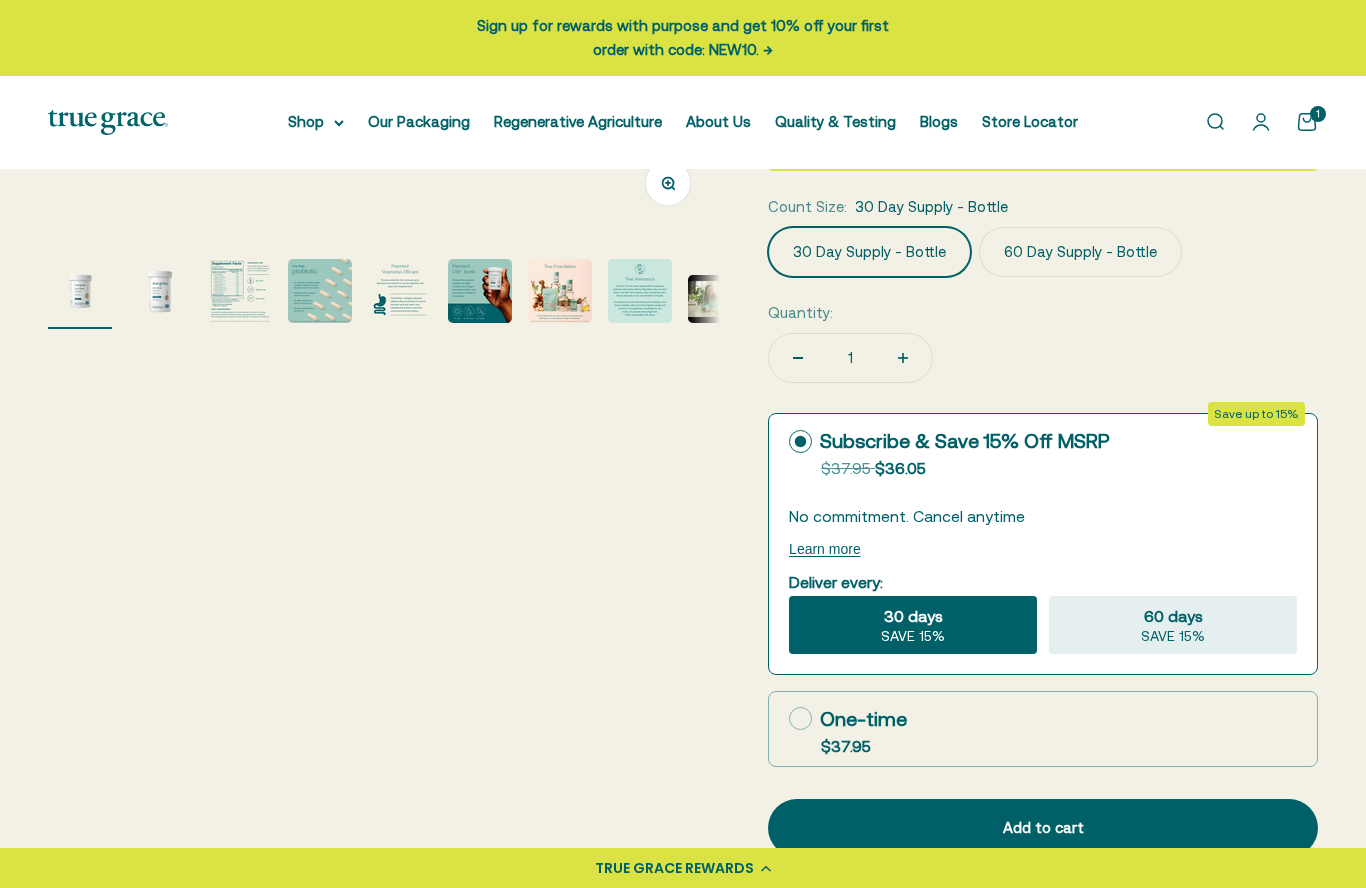 click on "60 Day Supply - Bottle" 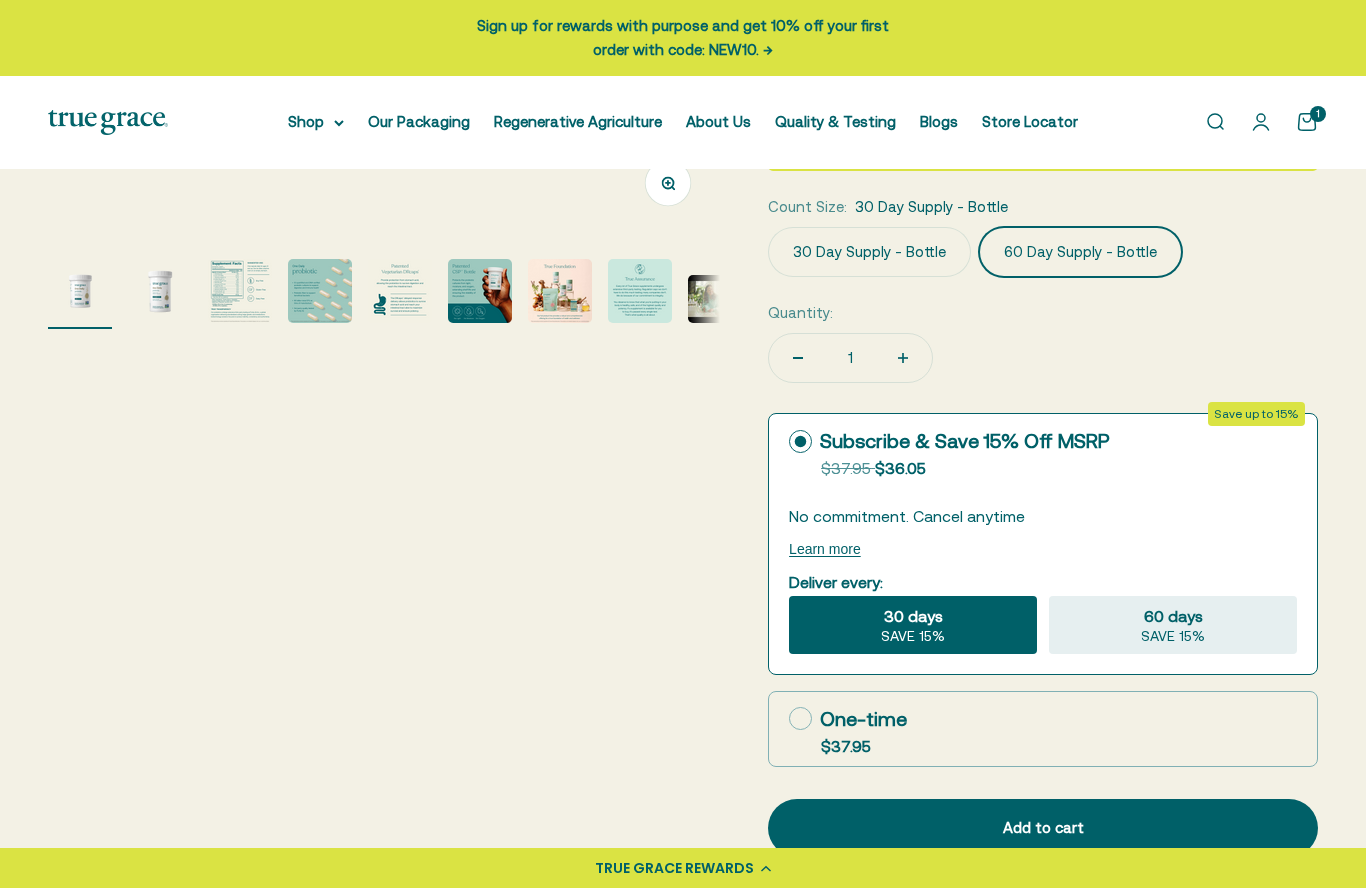 scroll, scrollTop: 0, scrollLeft: 684, axis: horizontal 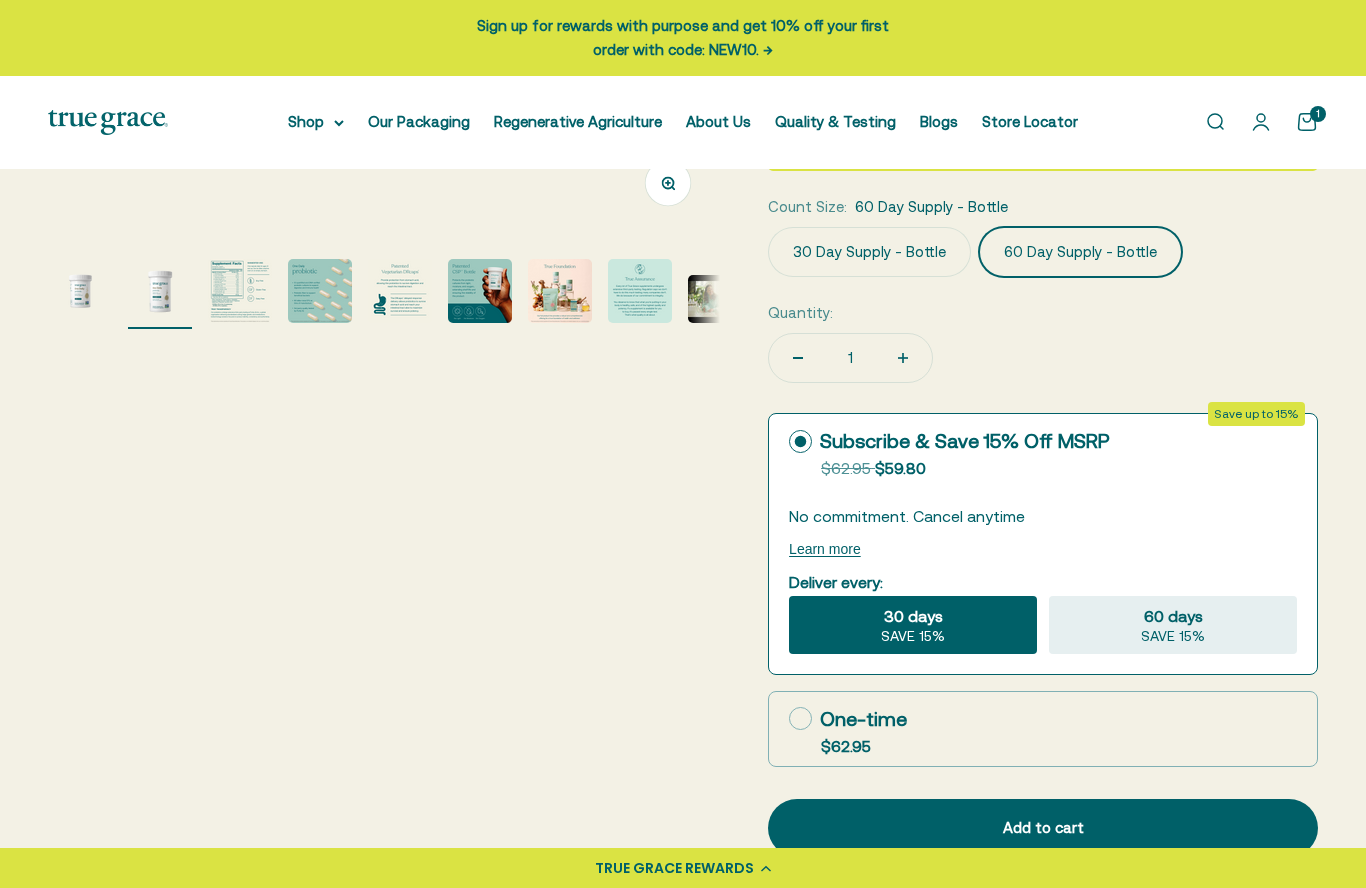 click on "30 Day Supply - Bottle" 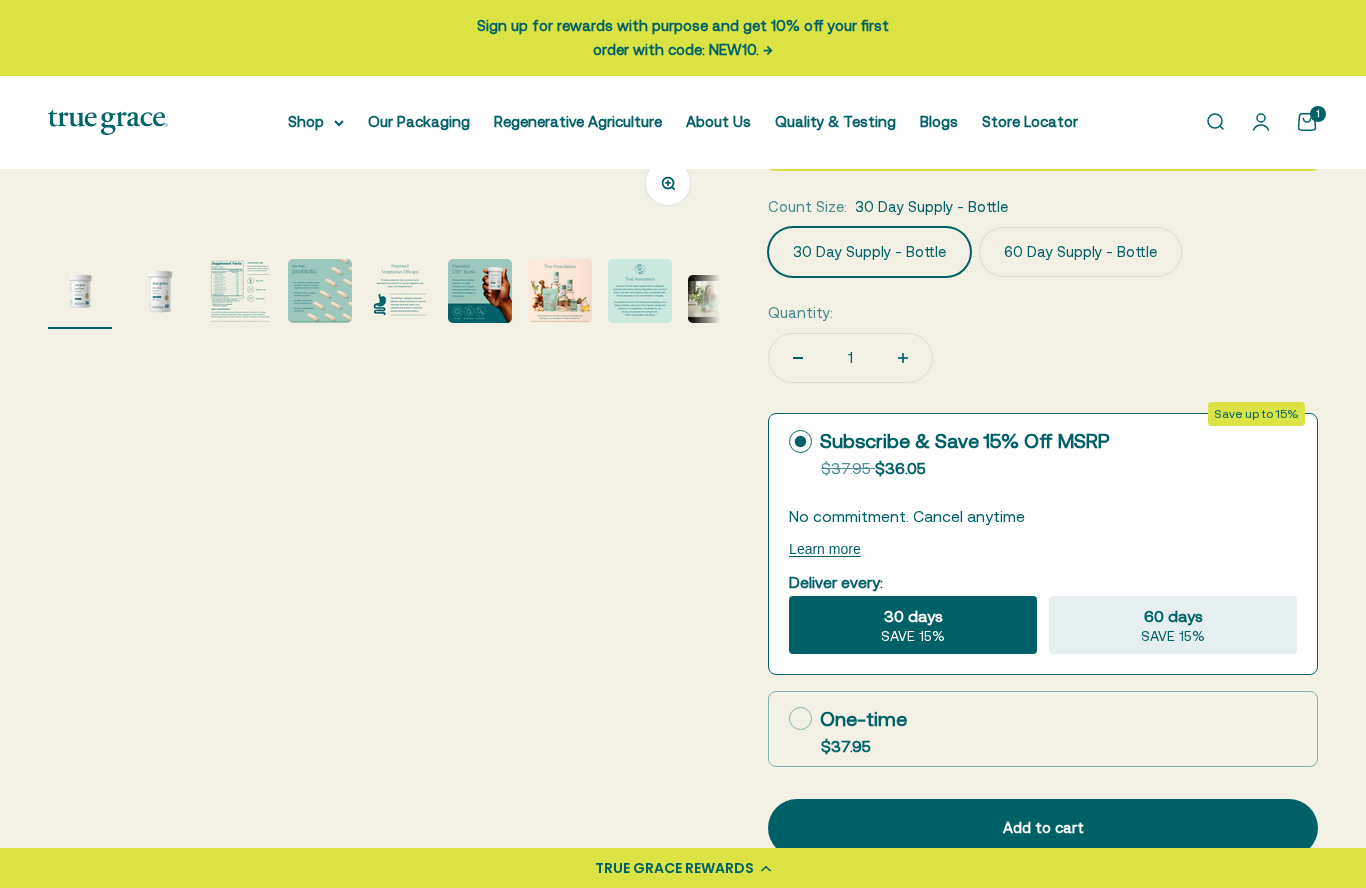 scroll, scrollTop: 0, scrollLeft: 0, axis: both 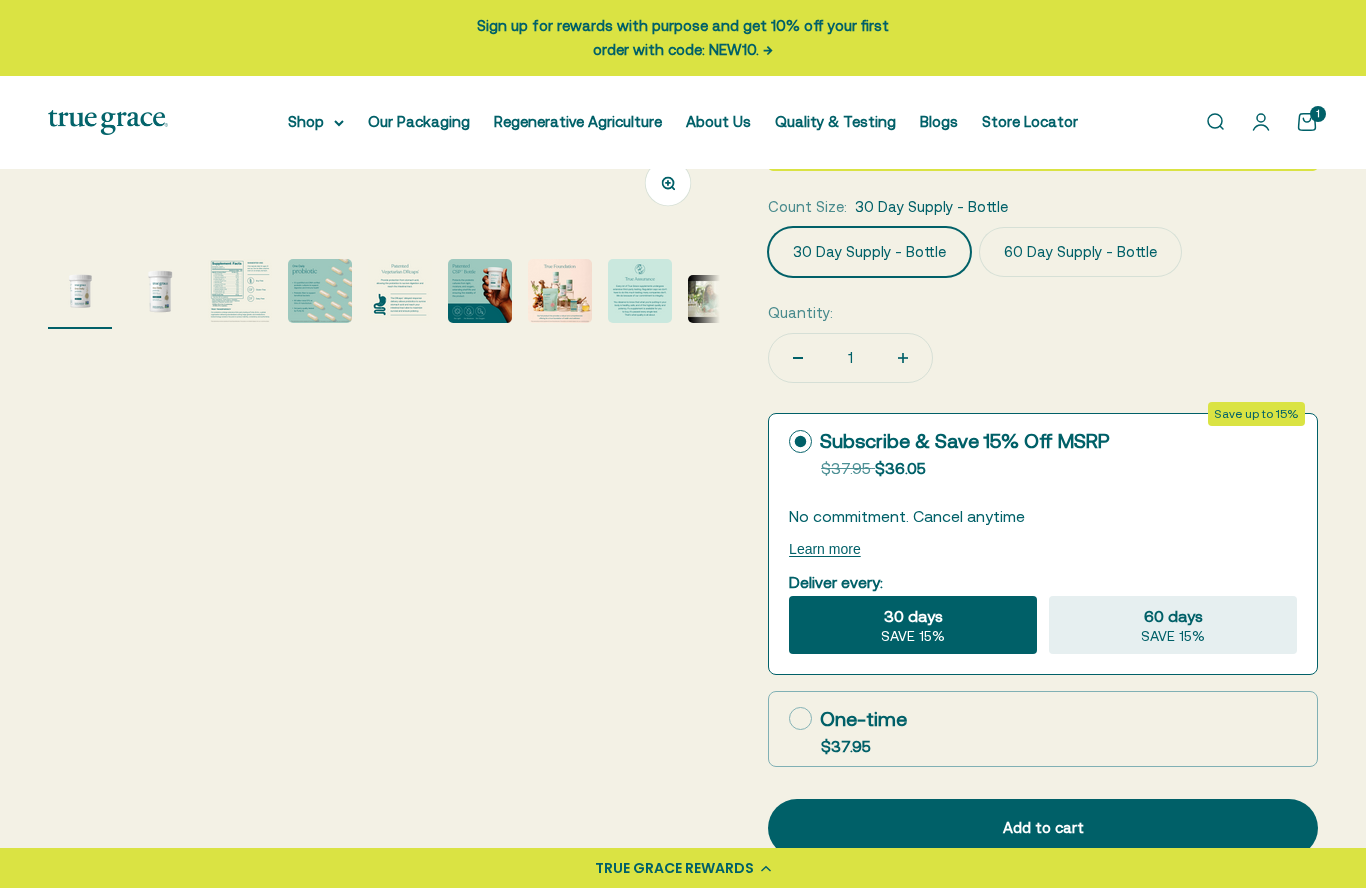 click 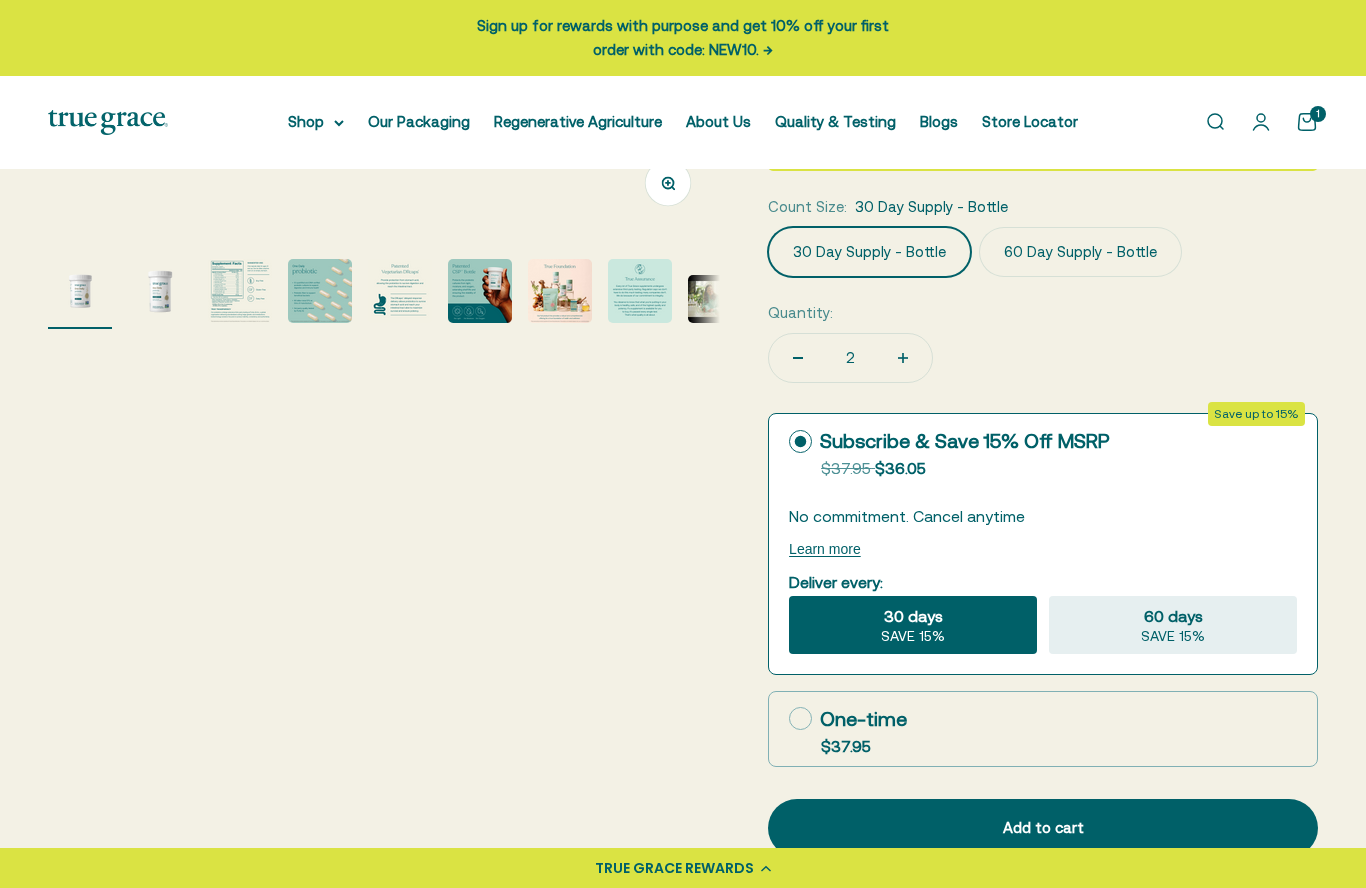 click on "30 days" 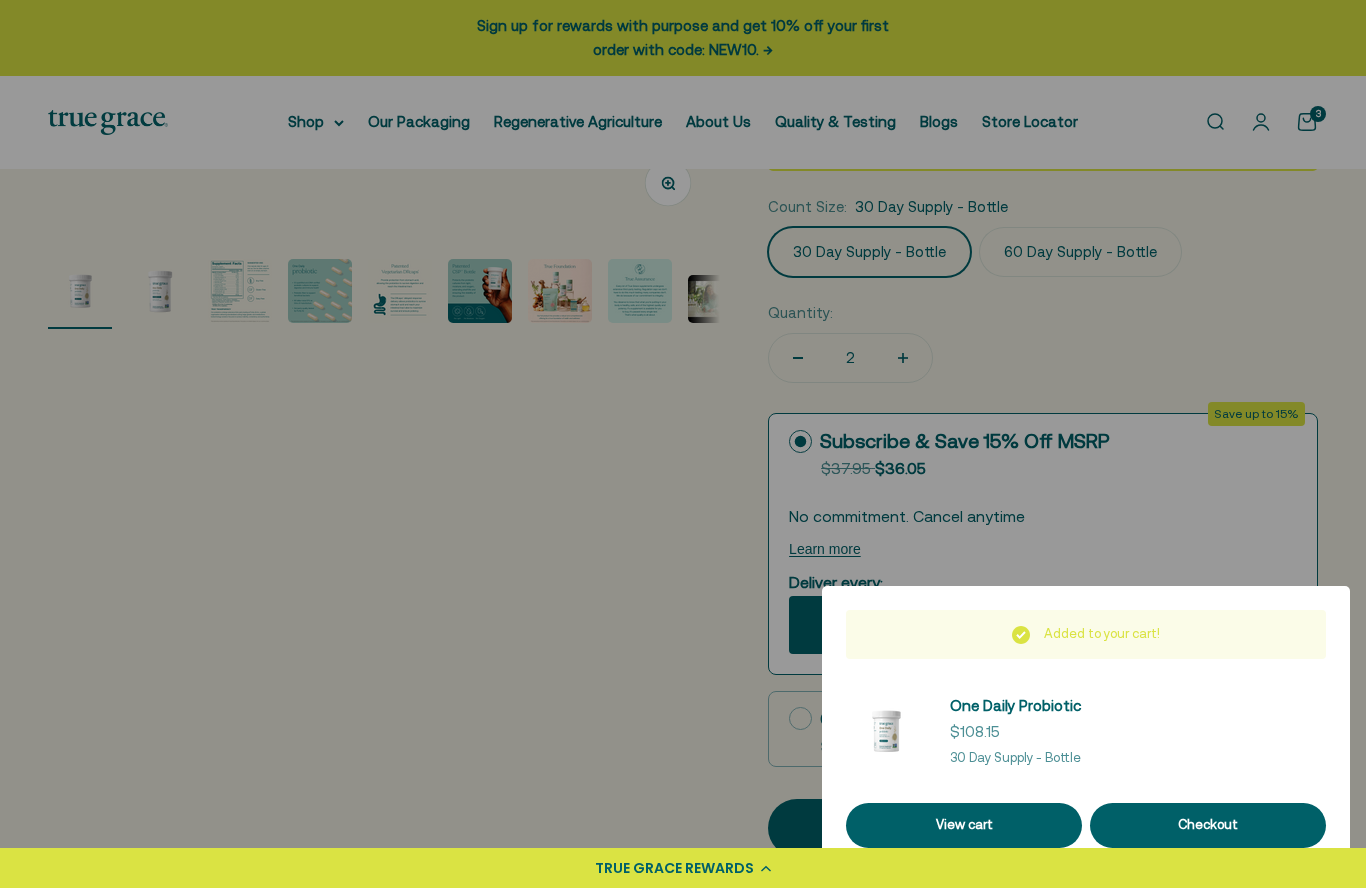 click at bounding box center [683, 444] 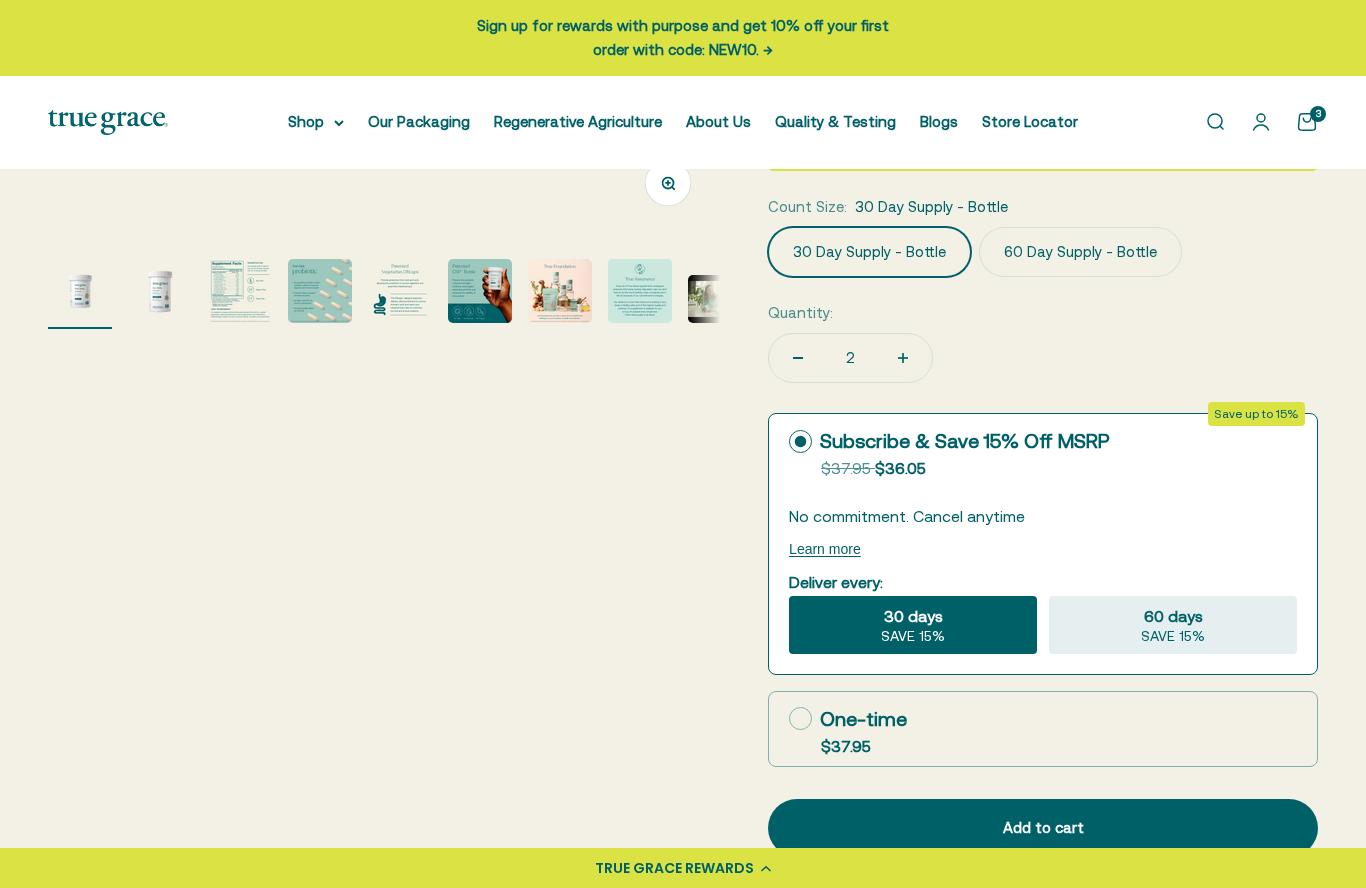 click on "Open cart
3" at bounding box center [1307, 122] 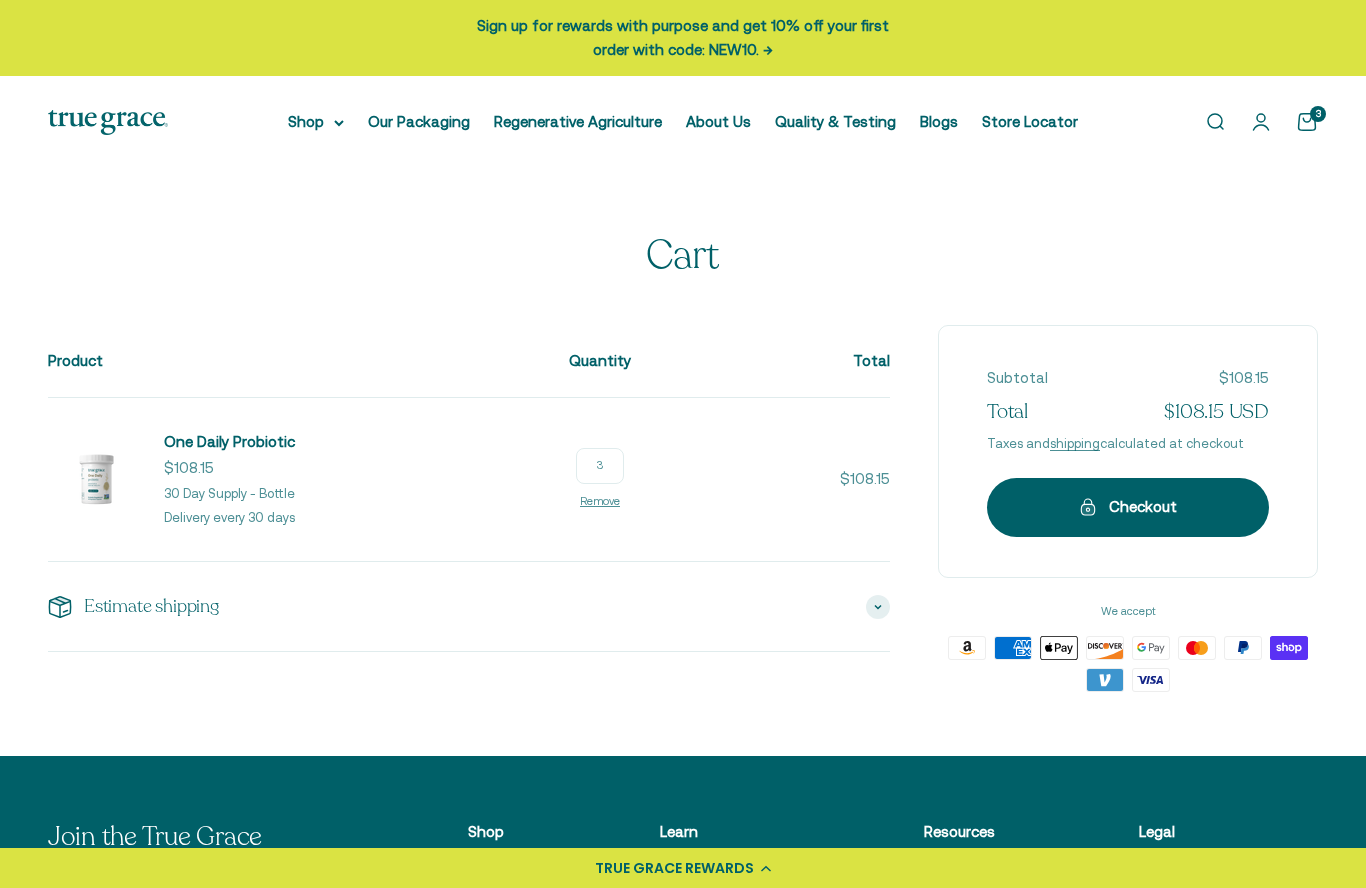 scroll, scrollTop: 0, scrollLeft: 0, axis: both 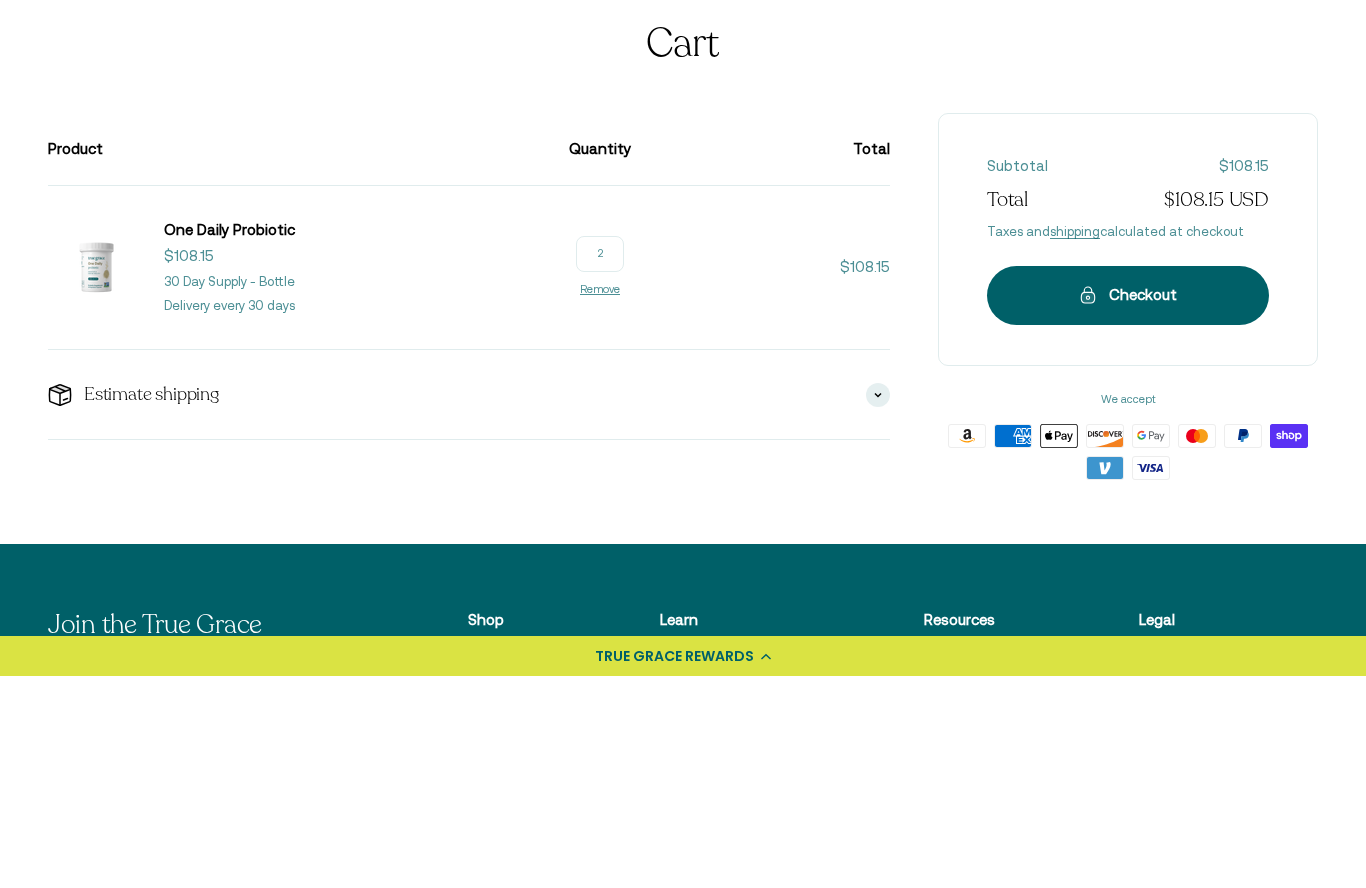 type on "2" 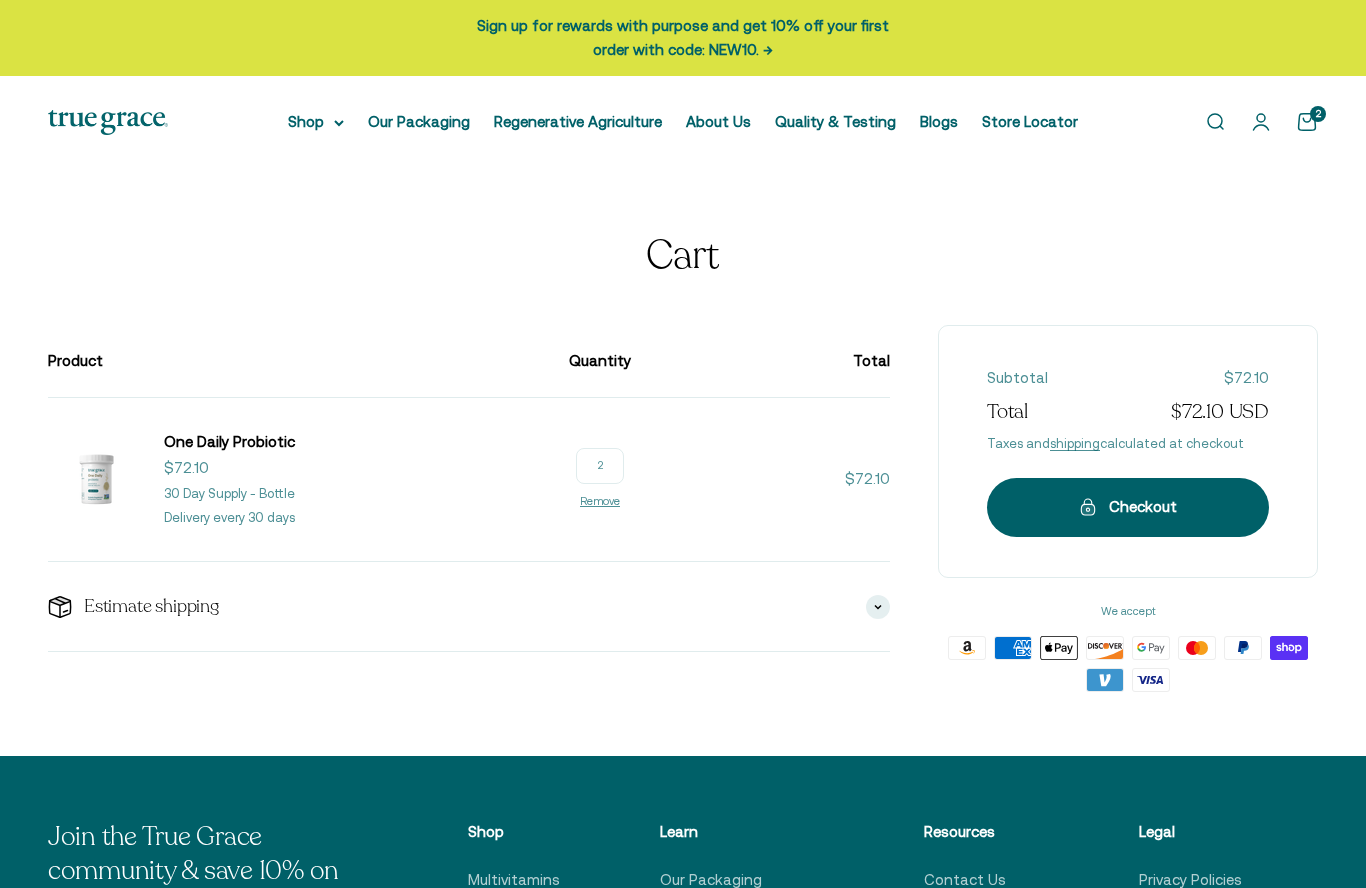 scroll, scrollTop: 0, scrollLeft: 0, axis: both 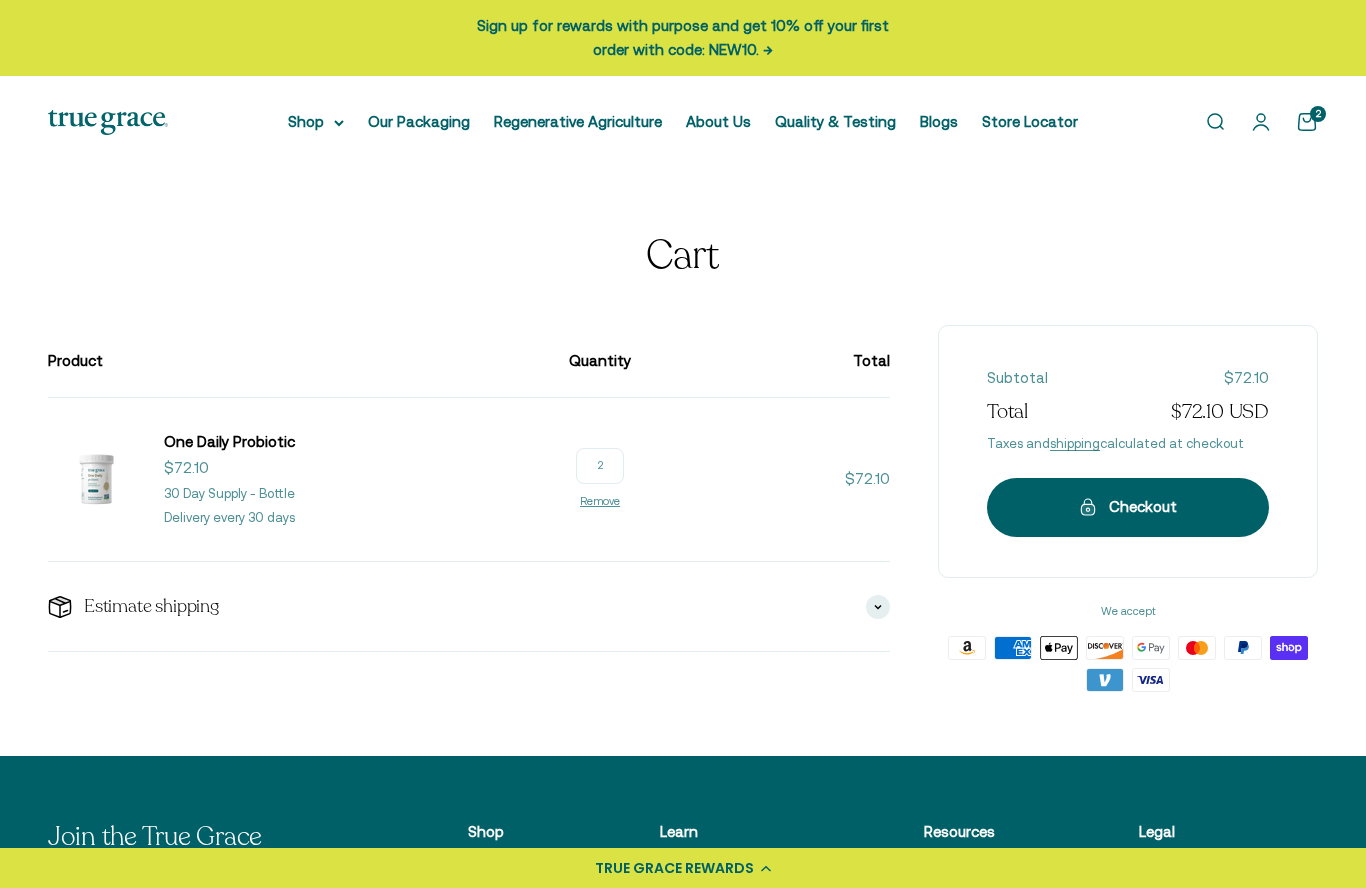 click on "Shop" at bounding box center [316, 122] 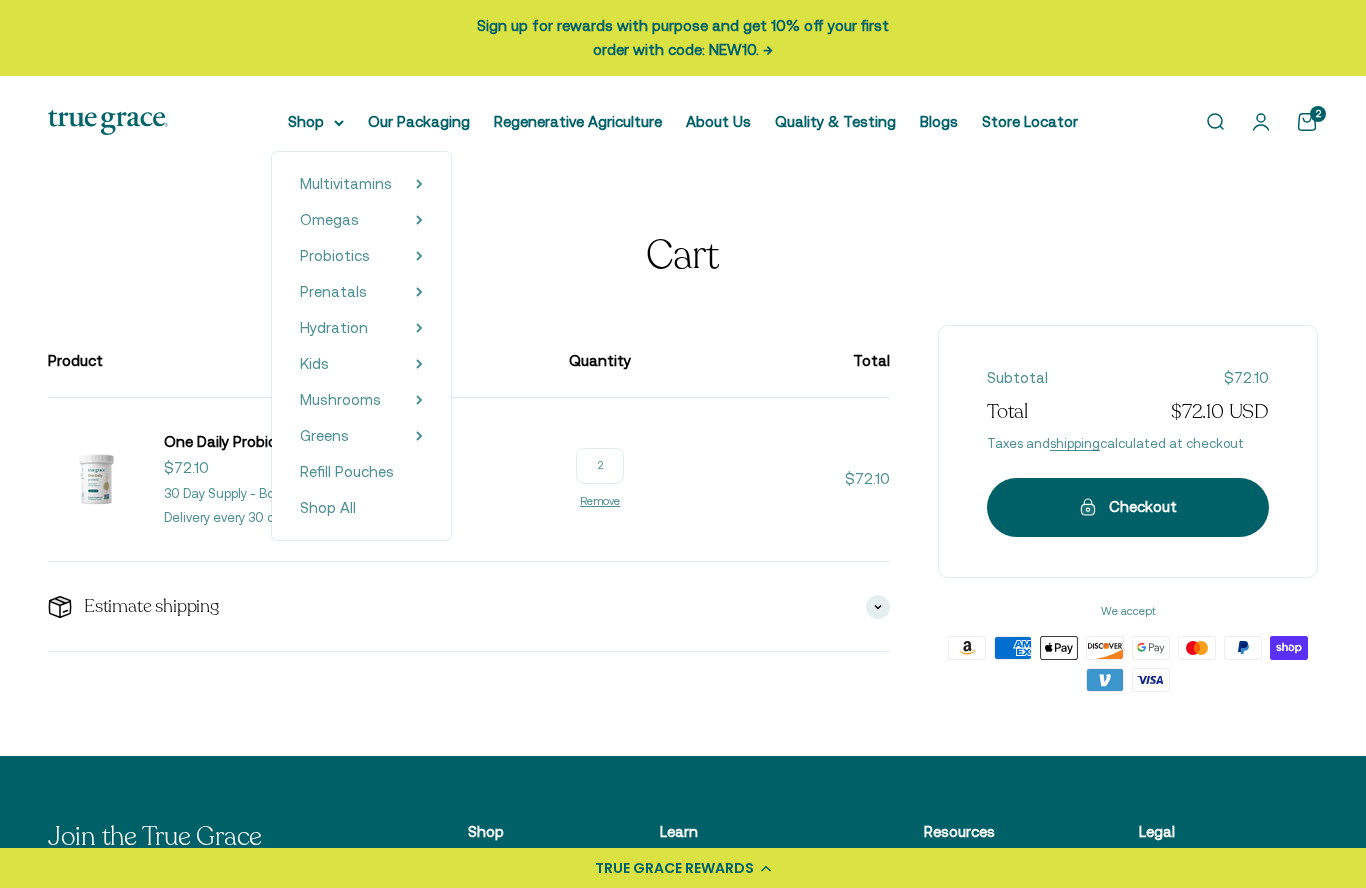 click 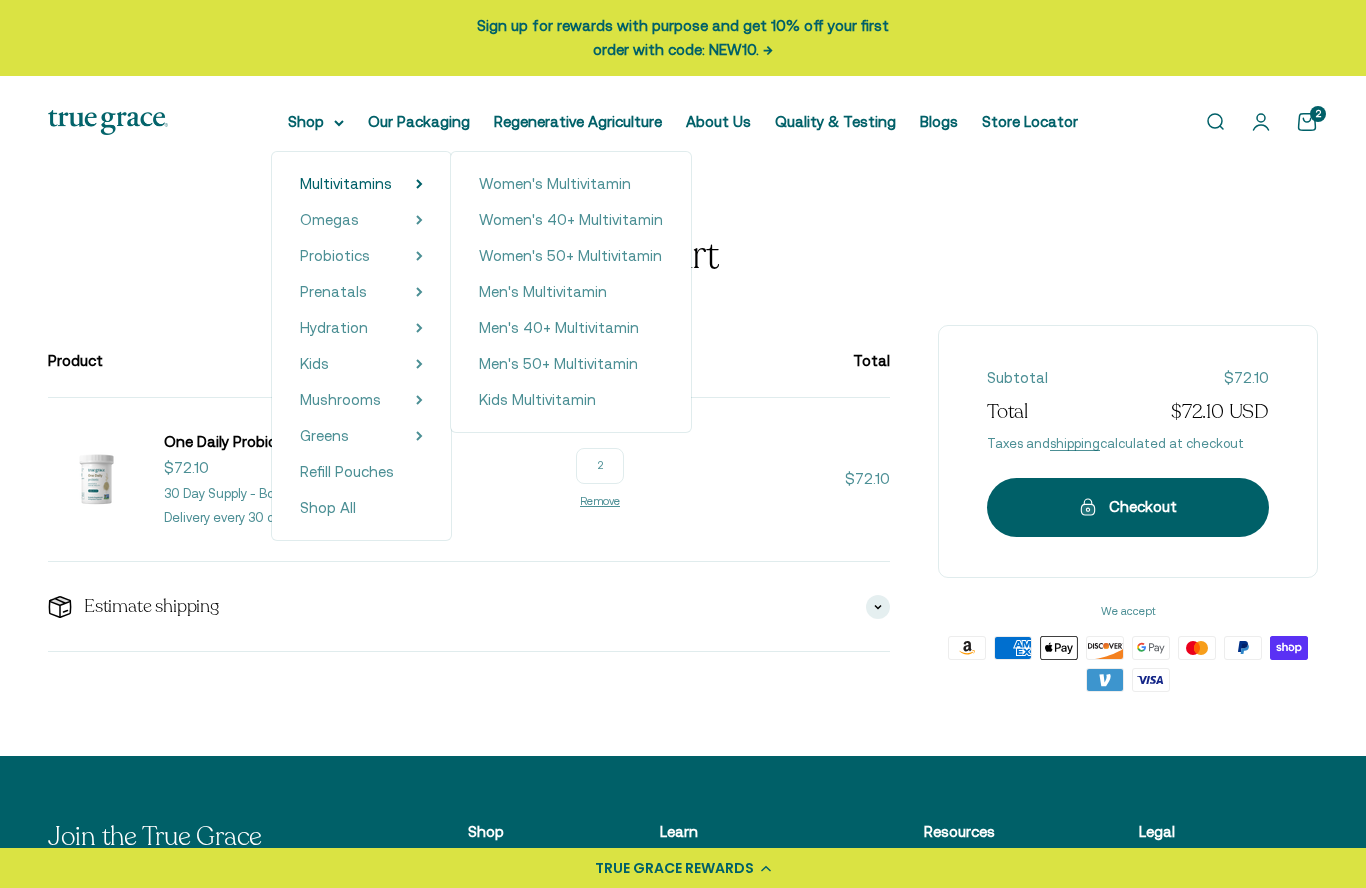 click on "Cart" at bounding box center [683, 255] 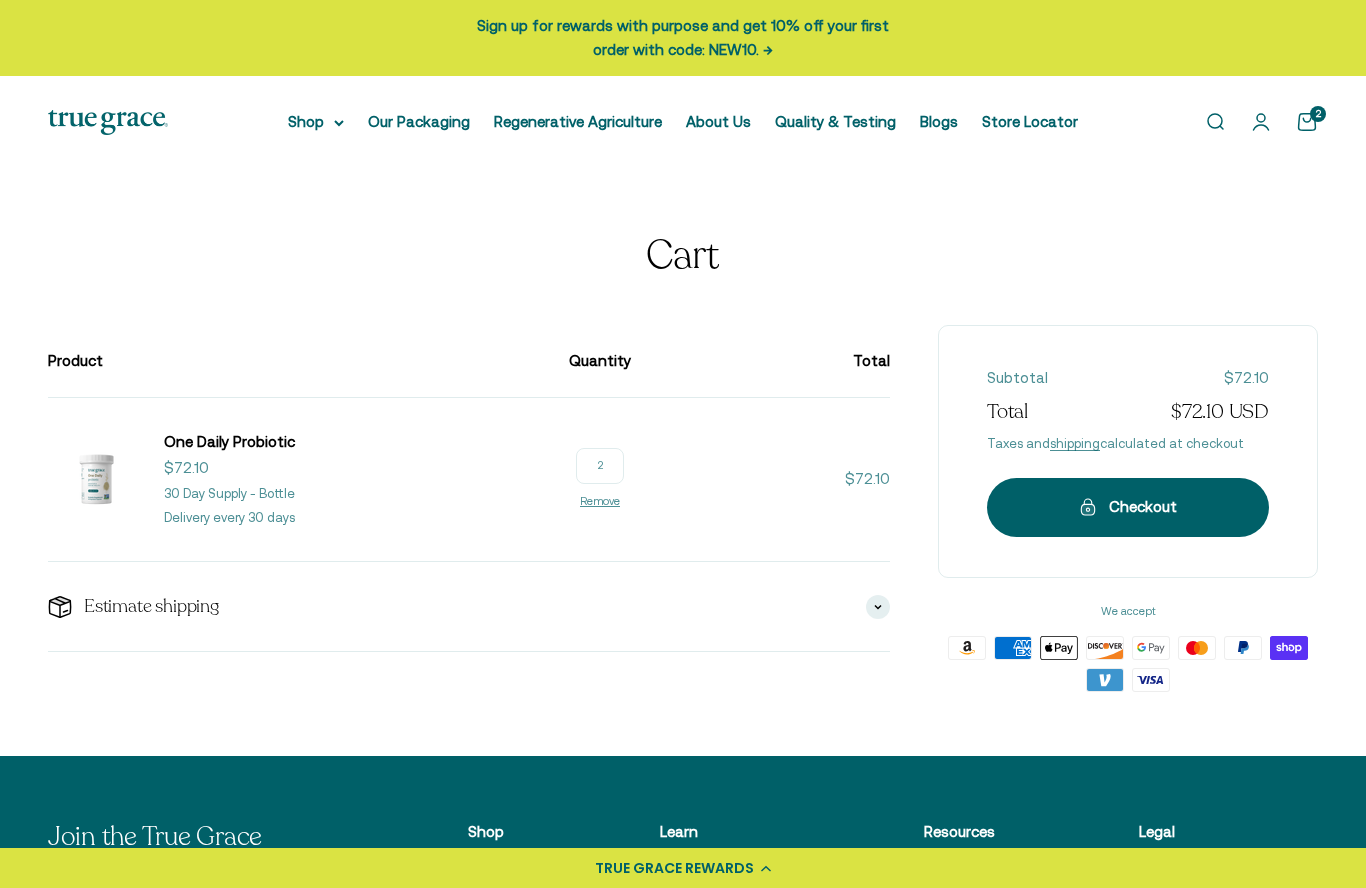 click on "Checkout" at bounding box center [1128, 507] 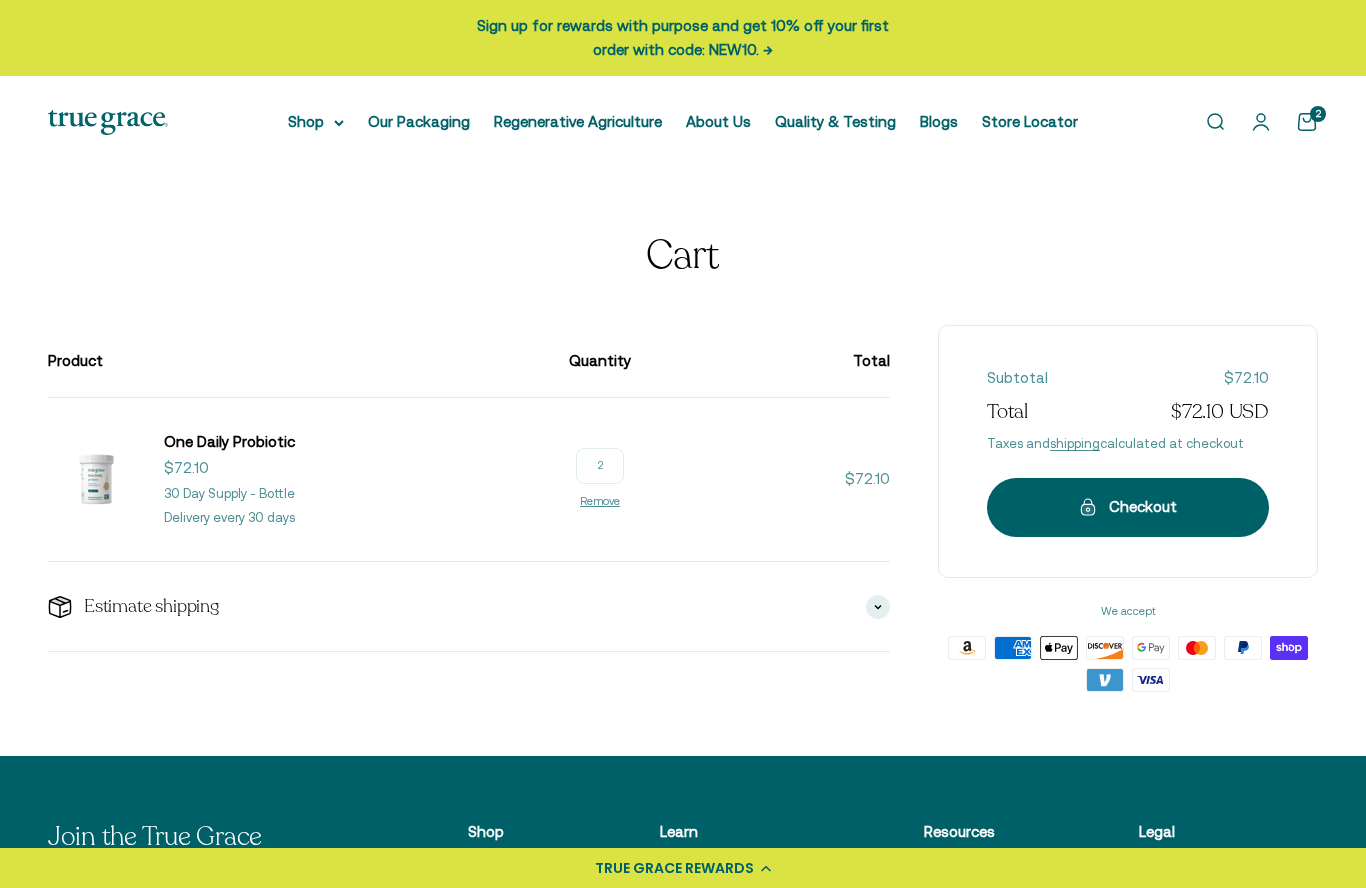 scroll, scrollTop: 137, scrollLeft: 0, axis: vertical 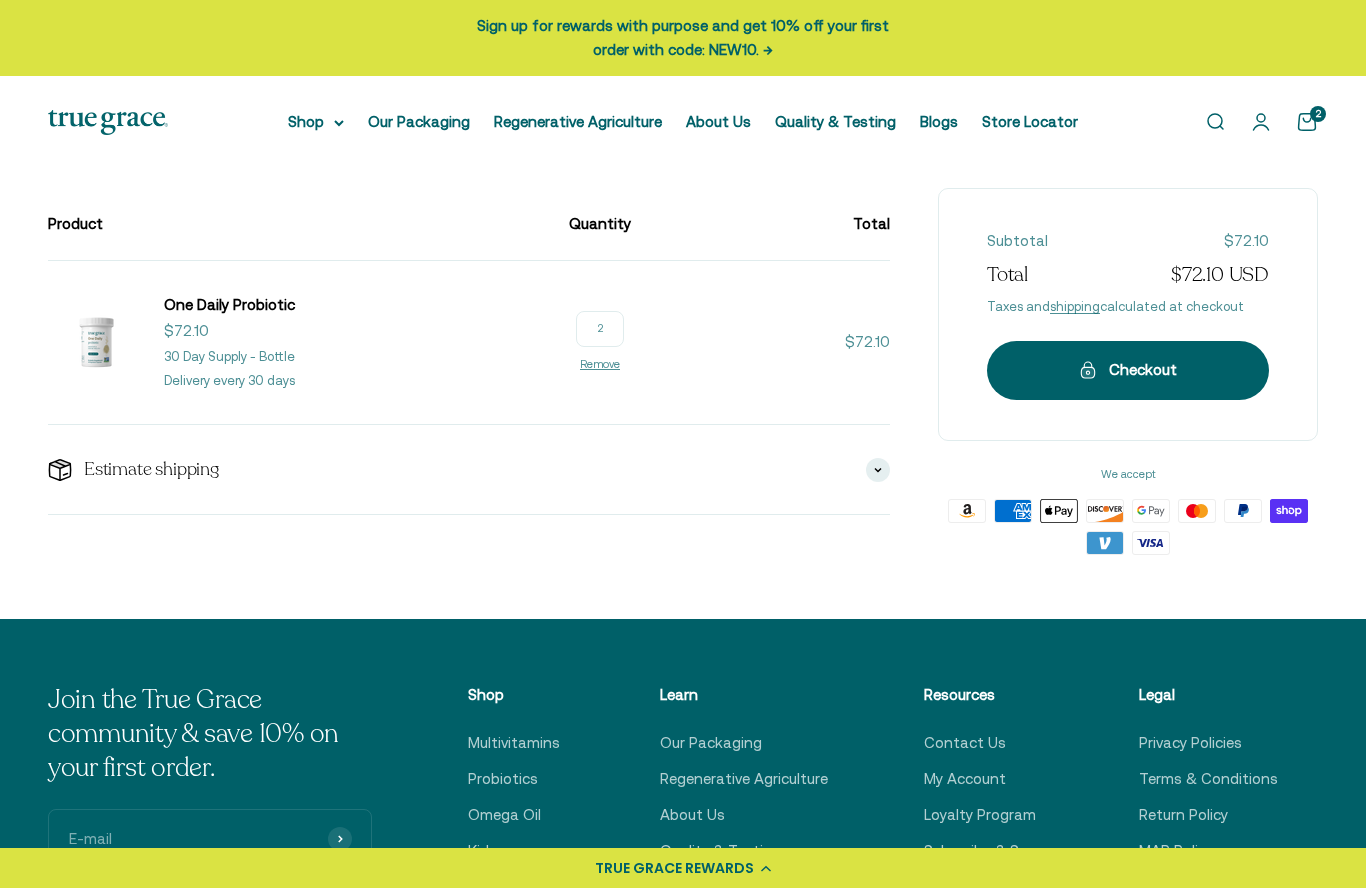 click on "Checkout" at bounding box center (1128, 370) 